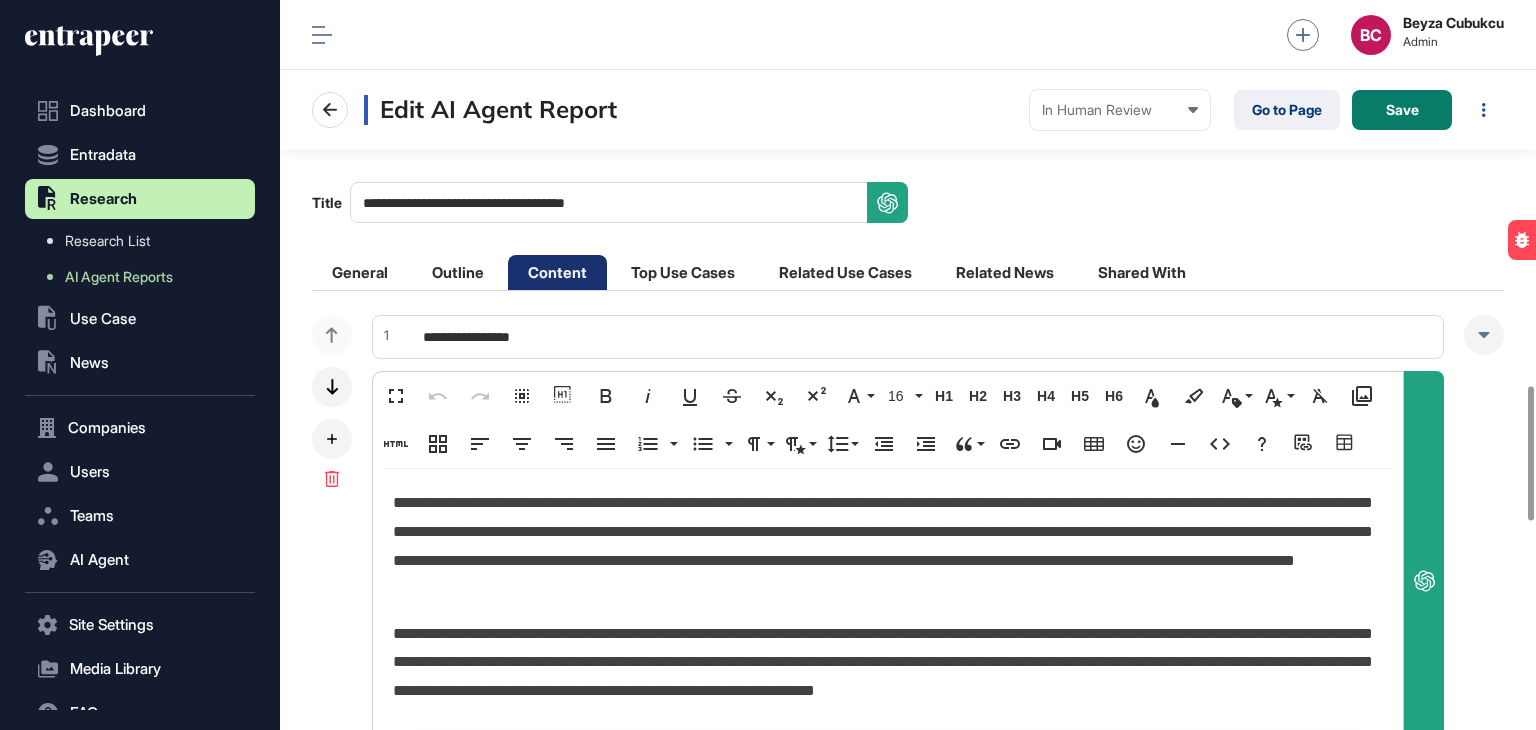 scroll, scrollTop: 0, scrollLeft: 0, axis: both 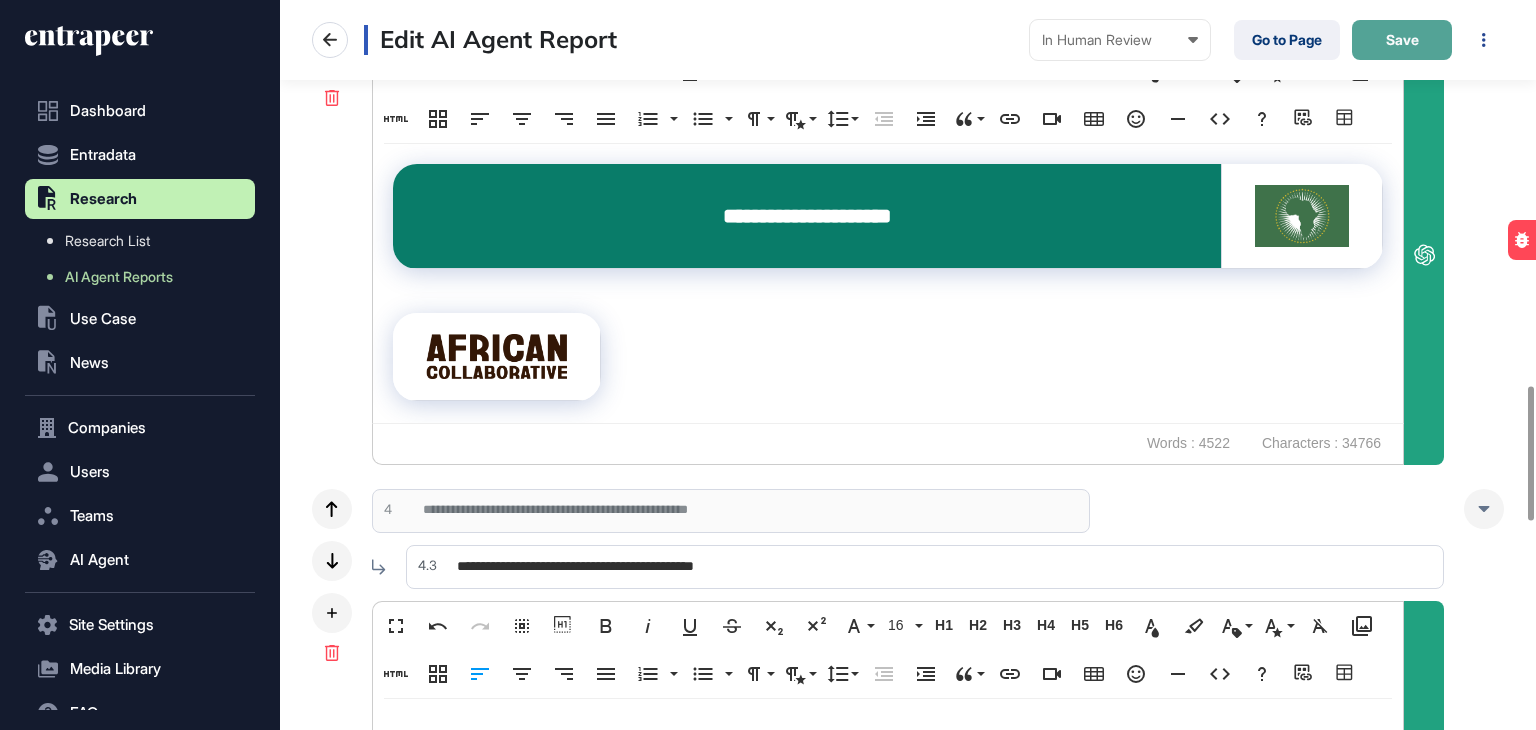 click on "Save" at bounding box center [1402, 40] 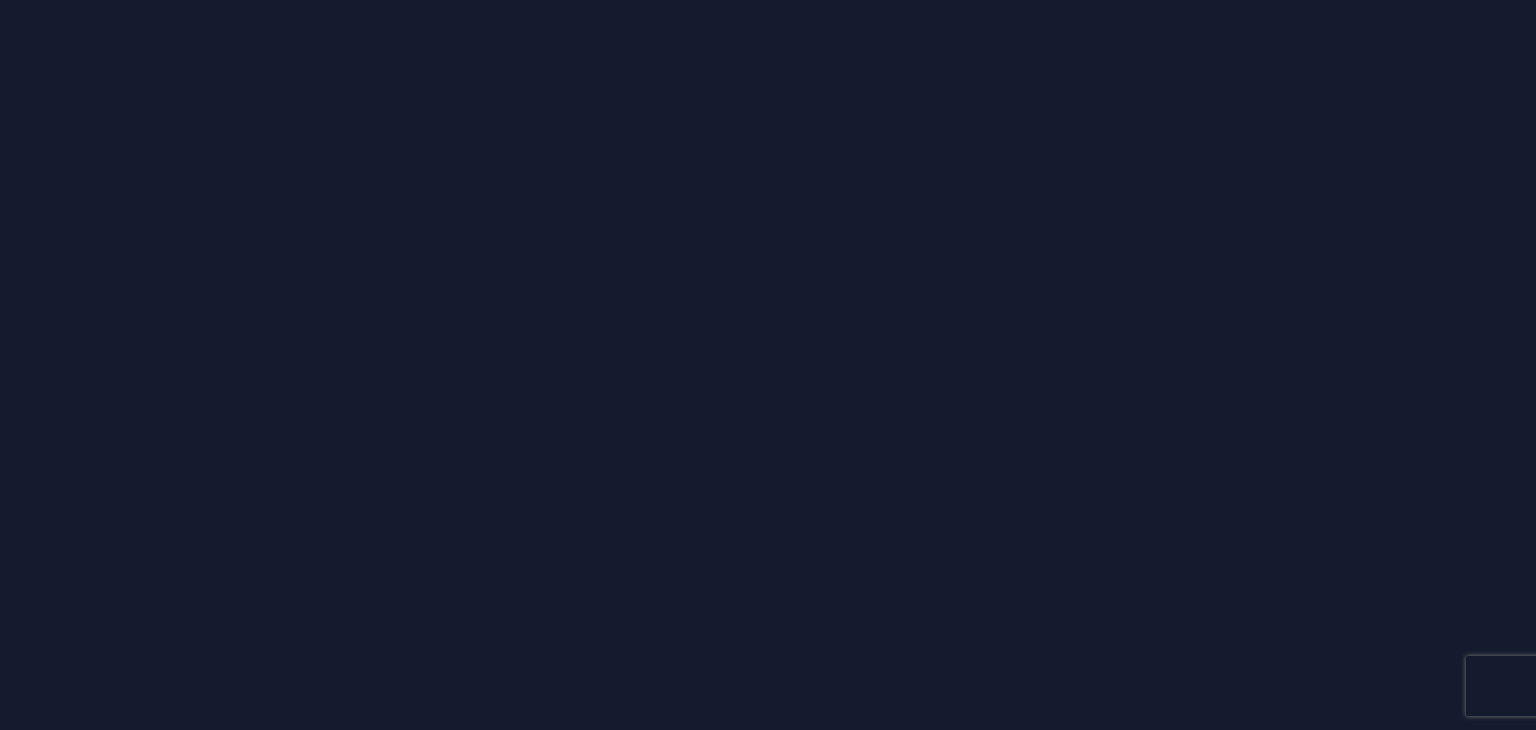 scroll, scrollTop: 0, scrollLeft: 0, axis: both 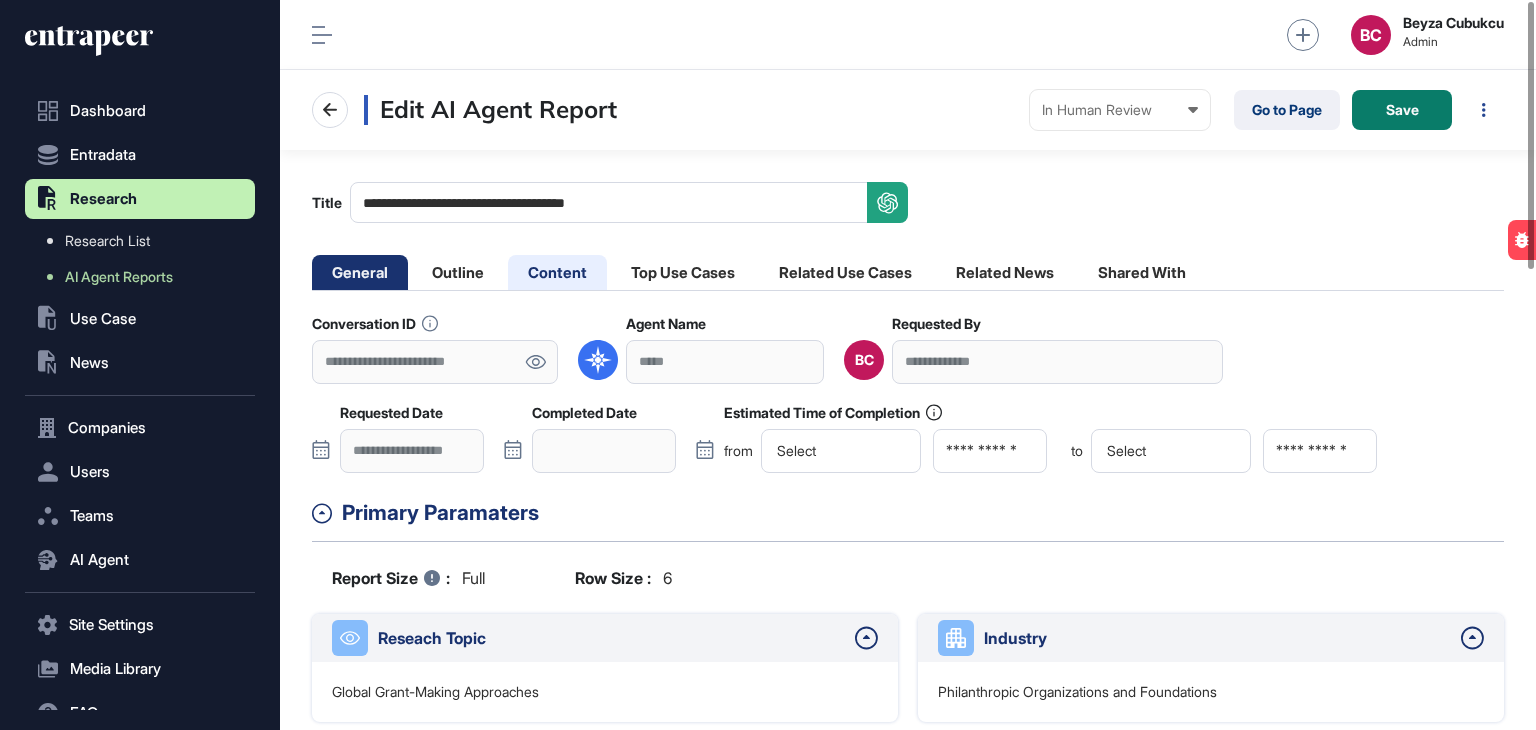 click on "Content" 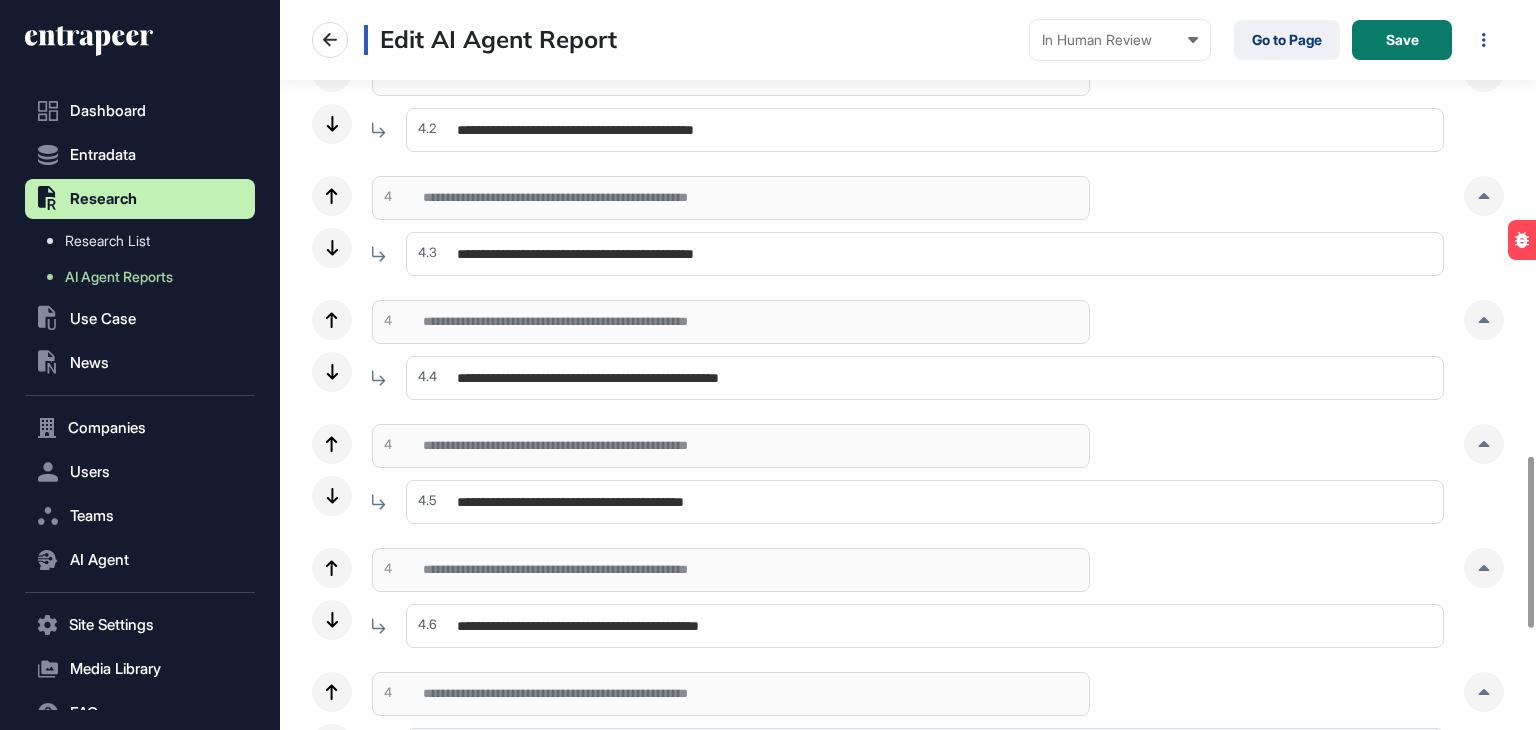 scroll, scrollTop: 1800, scrollLeft: 0, axis: vertical 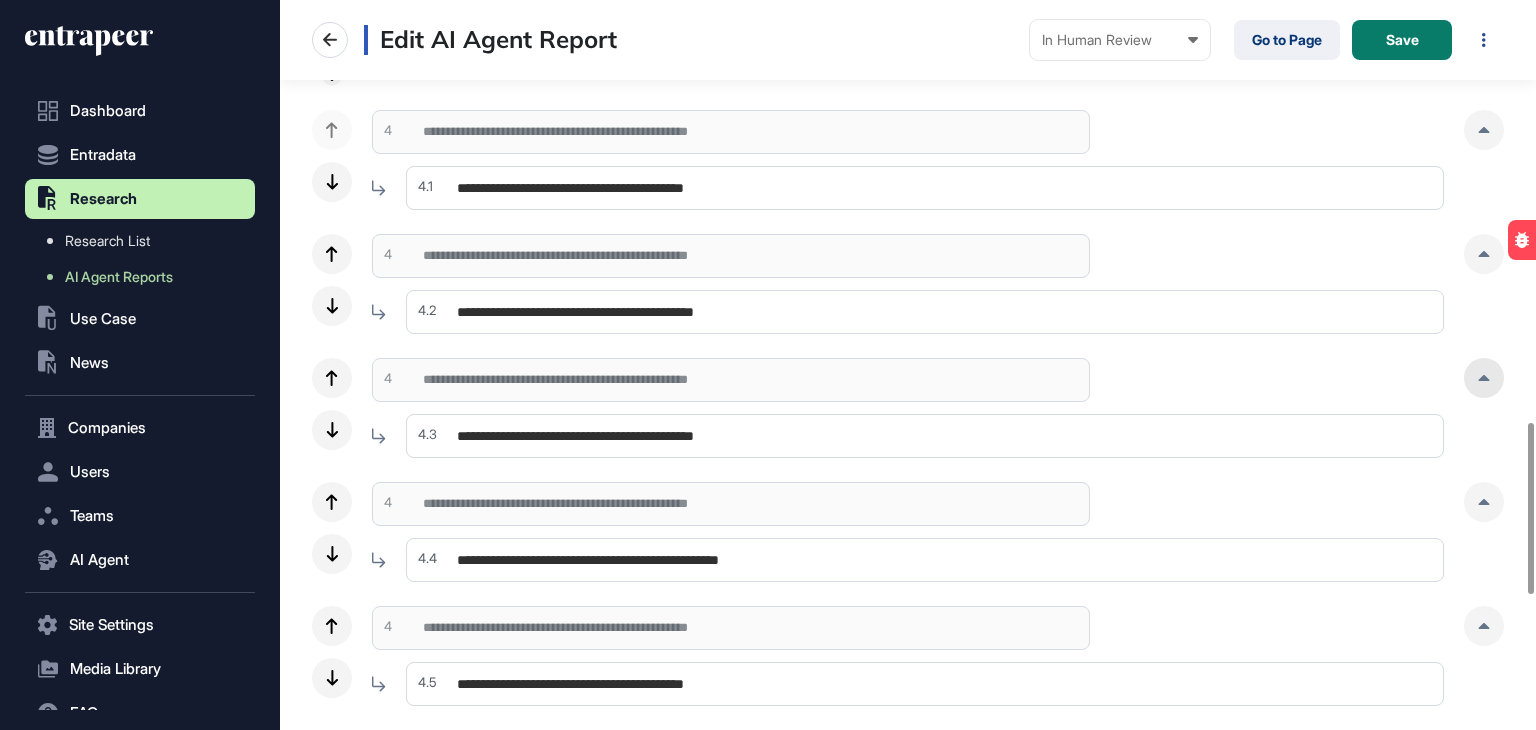 click 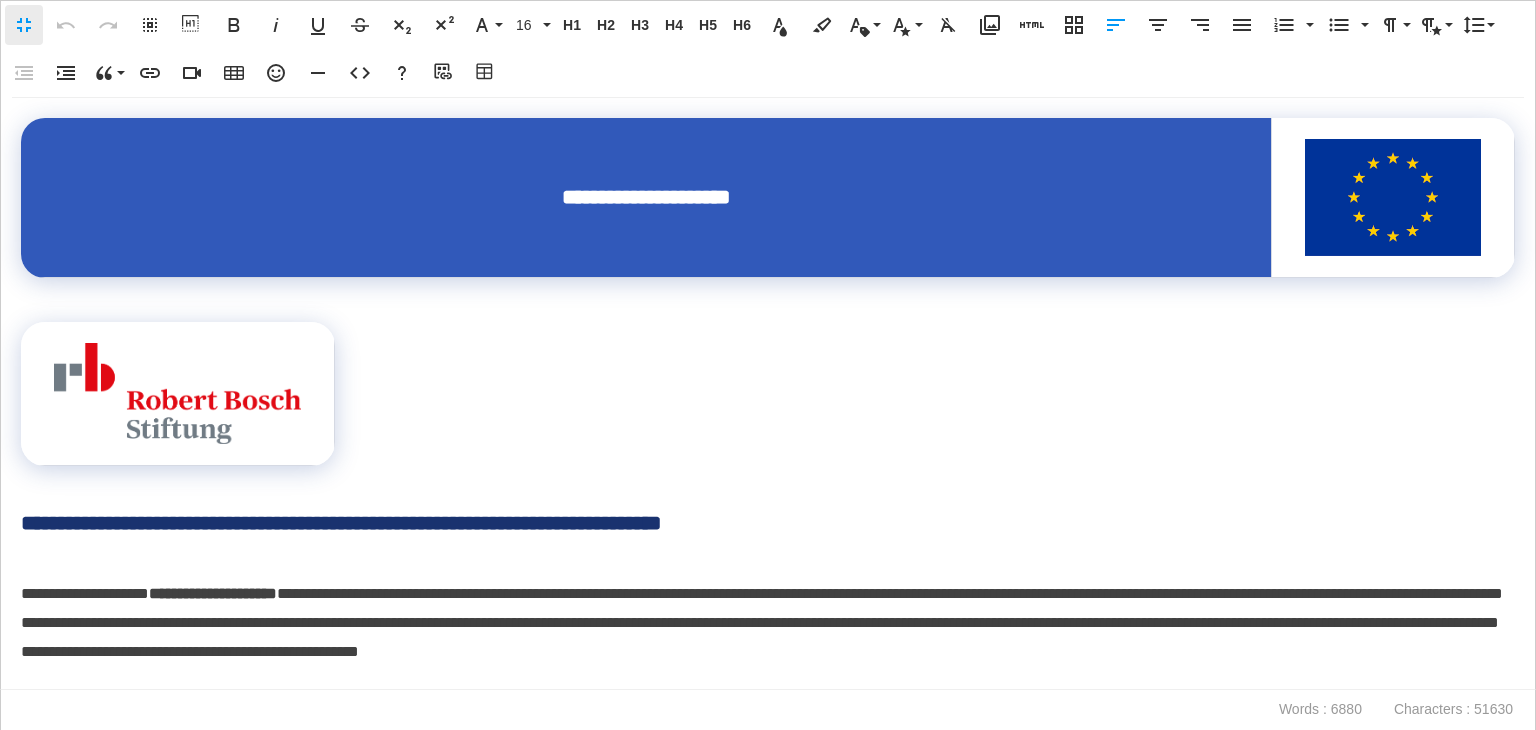 scroll, scrollTop: 0, scrollLeft: 9, axis: horizontal 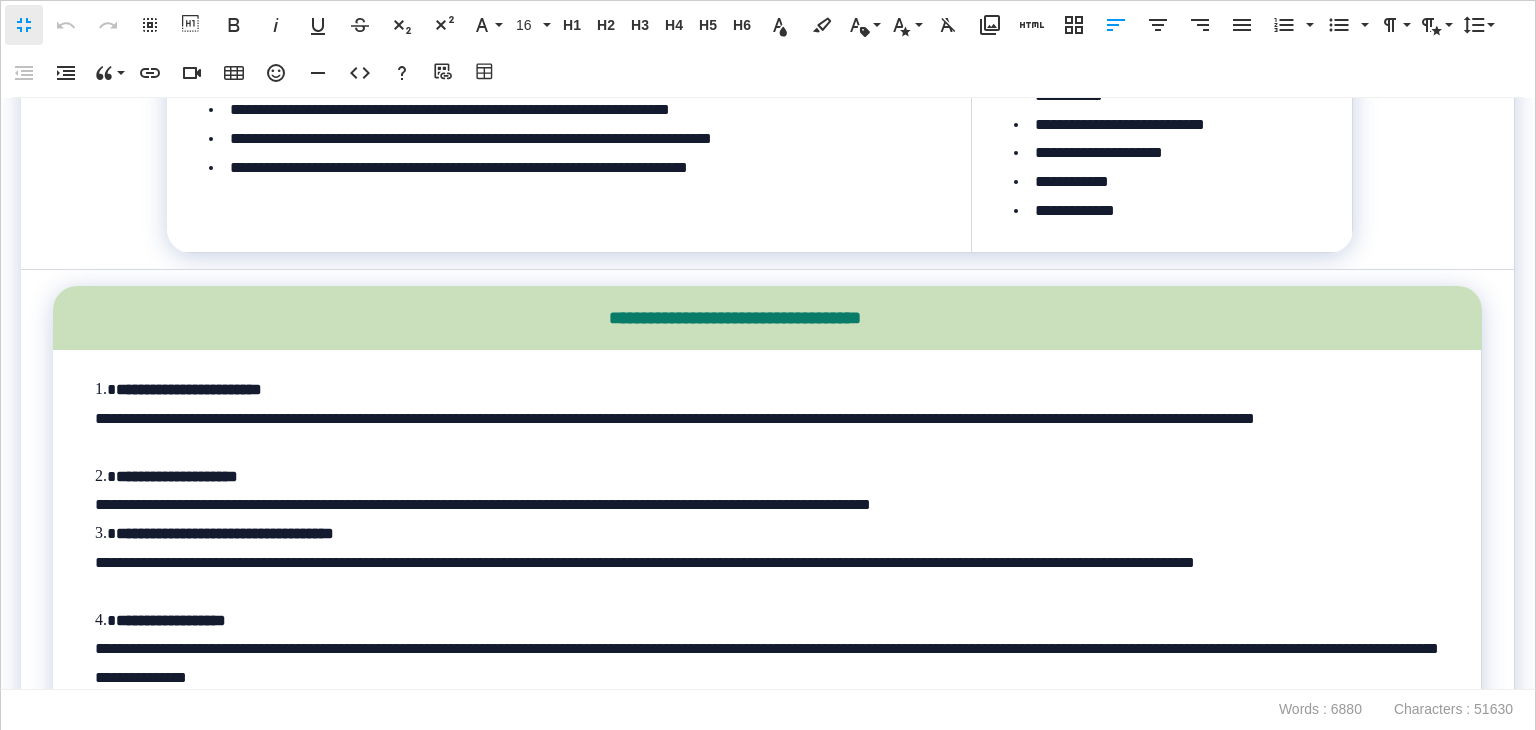 drag, startPoint x: 415, startPoint y: 567, endPoint x: 136, endPoint y: 308, distance: 380.68622 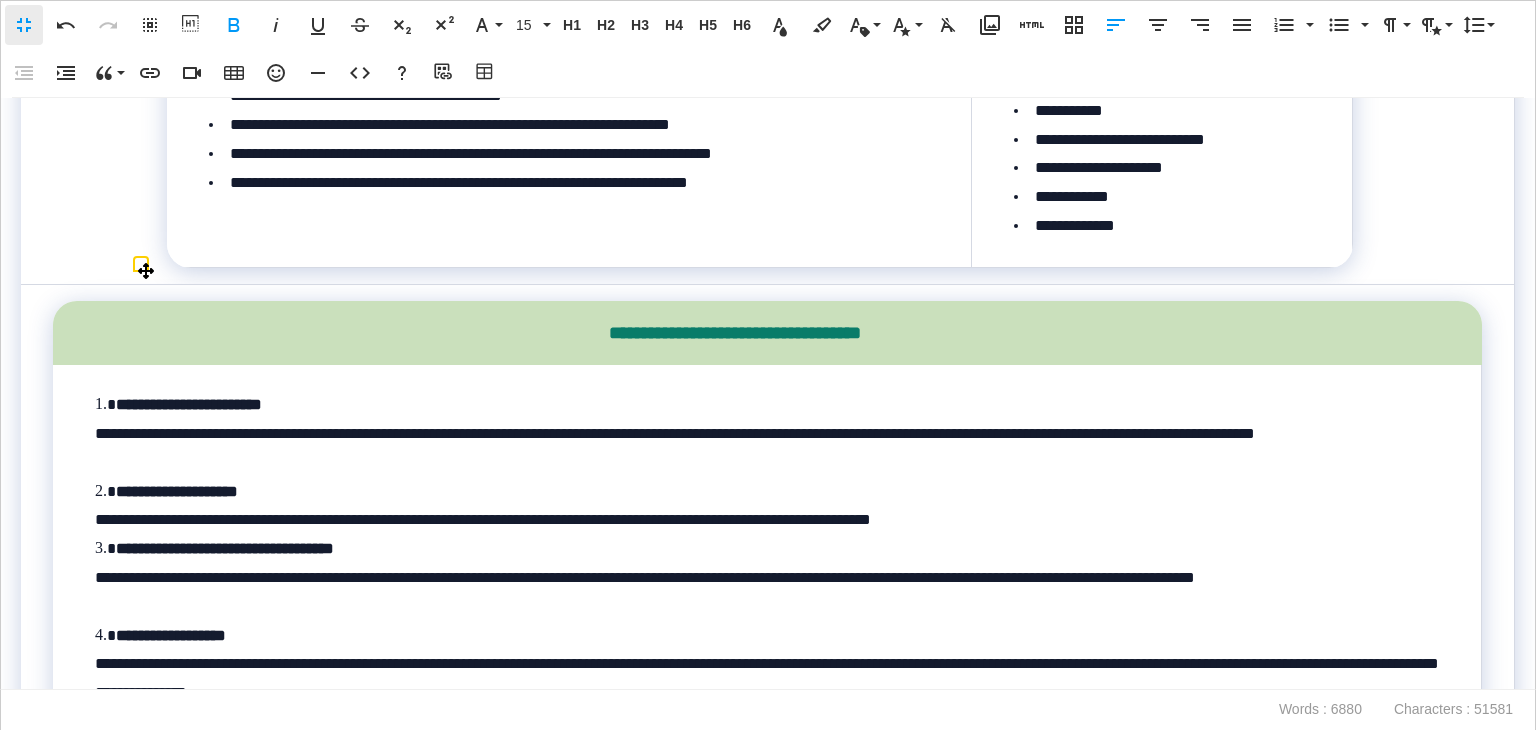 click at bounding box center [1108, -823] 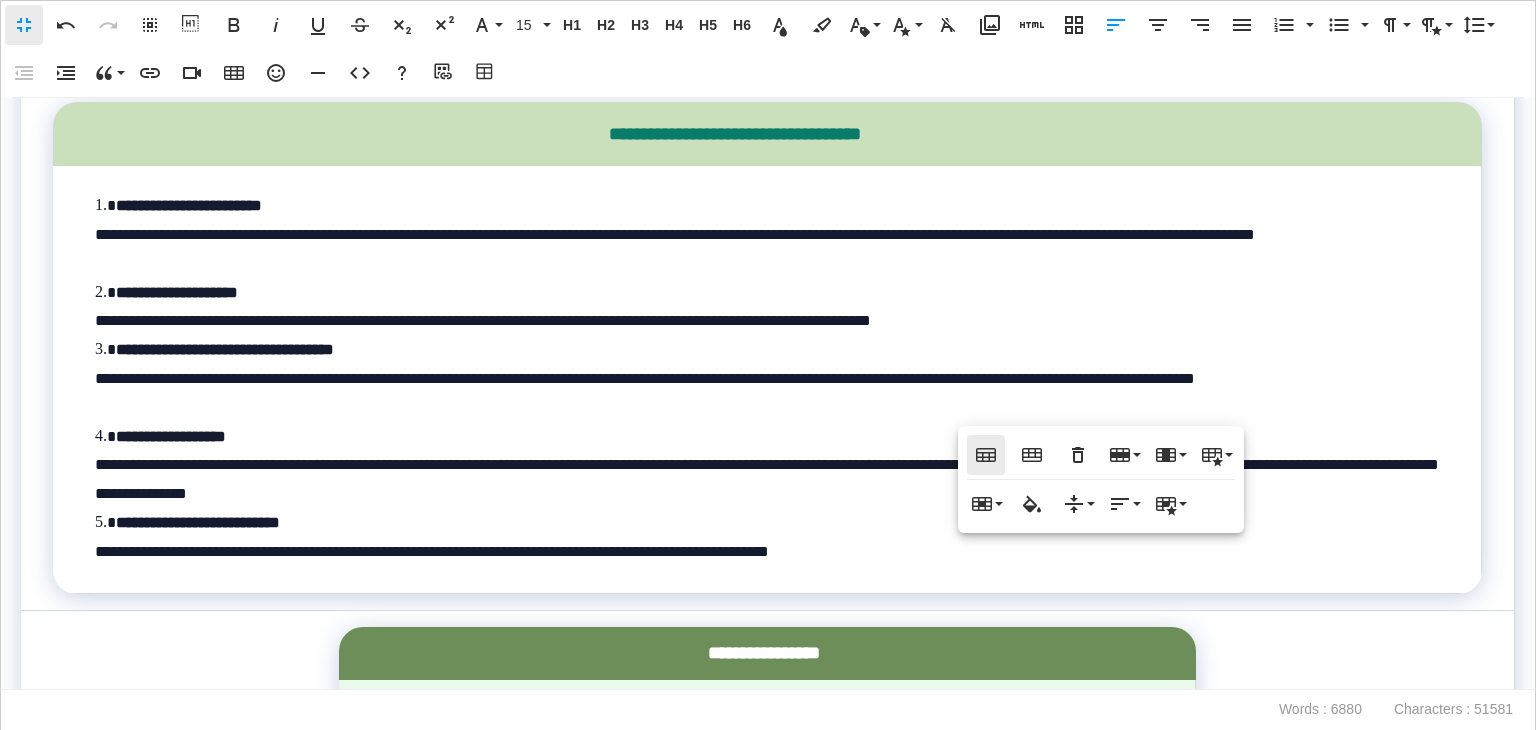 scroll, scrollTop: 20806, scrollLeft: 0, axis: vertical 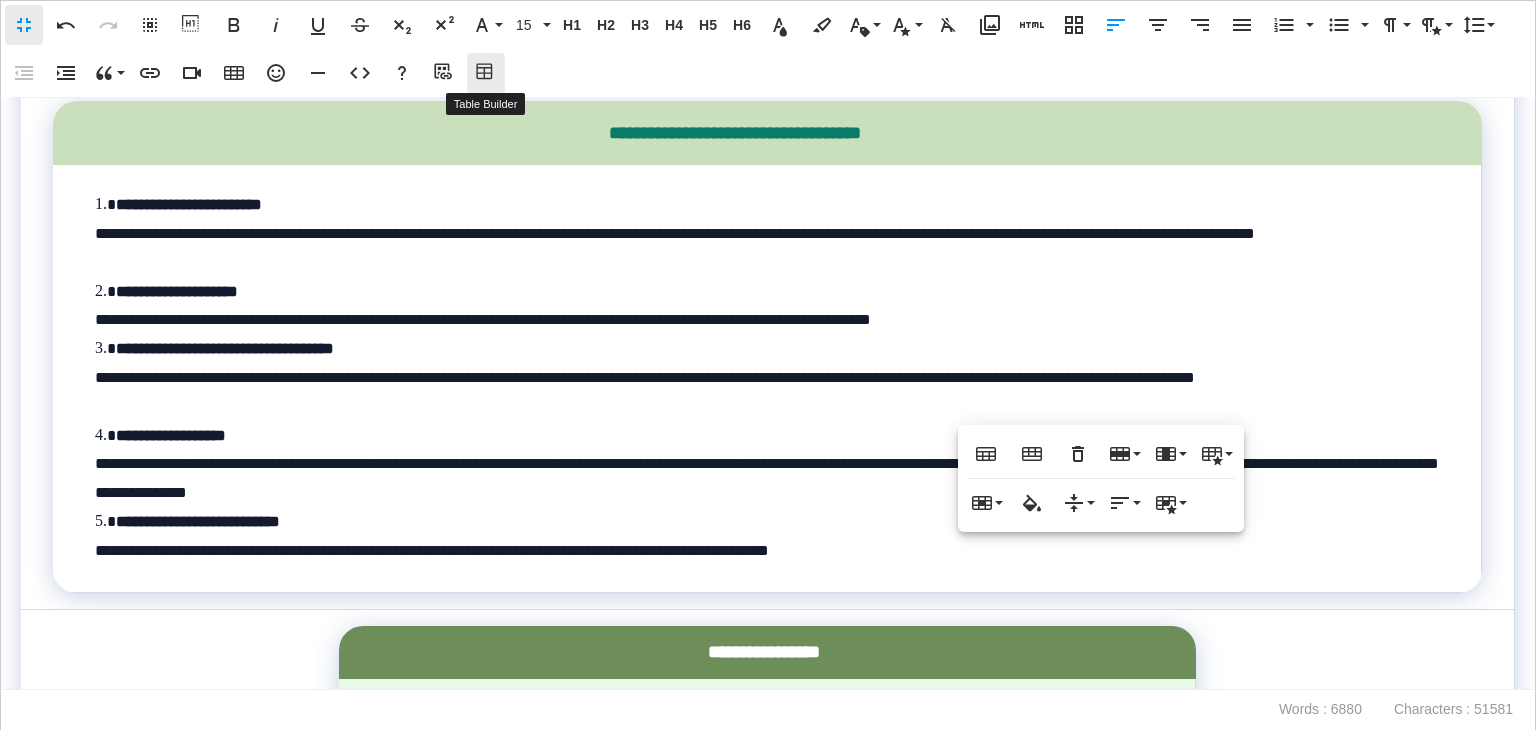 click 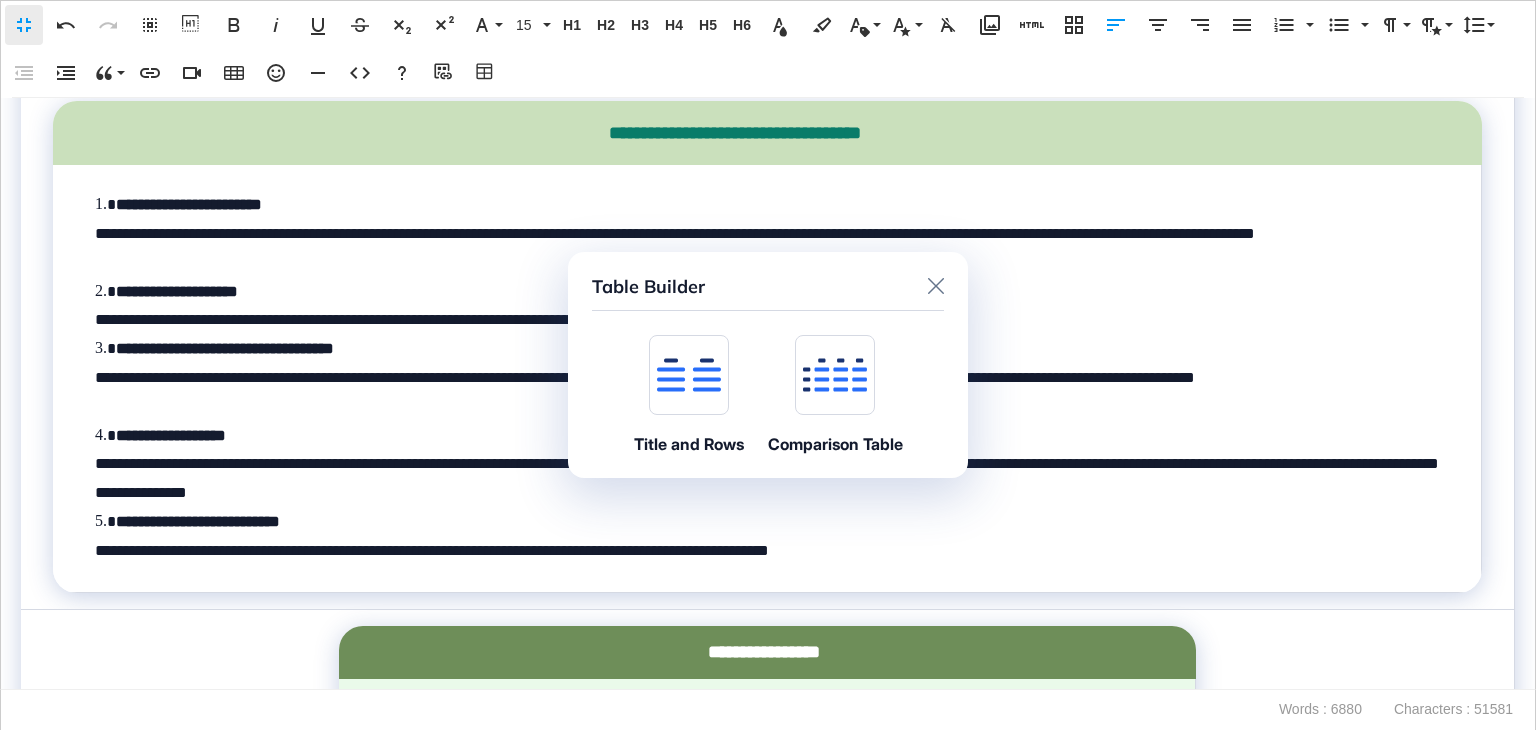 click on "Title and Rows" 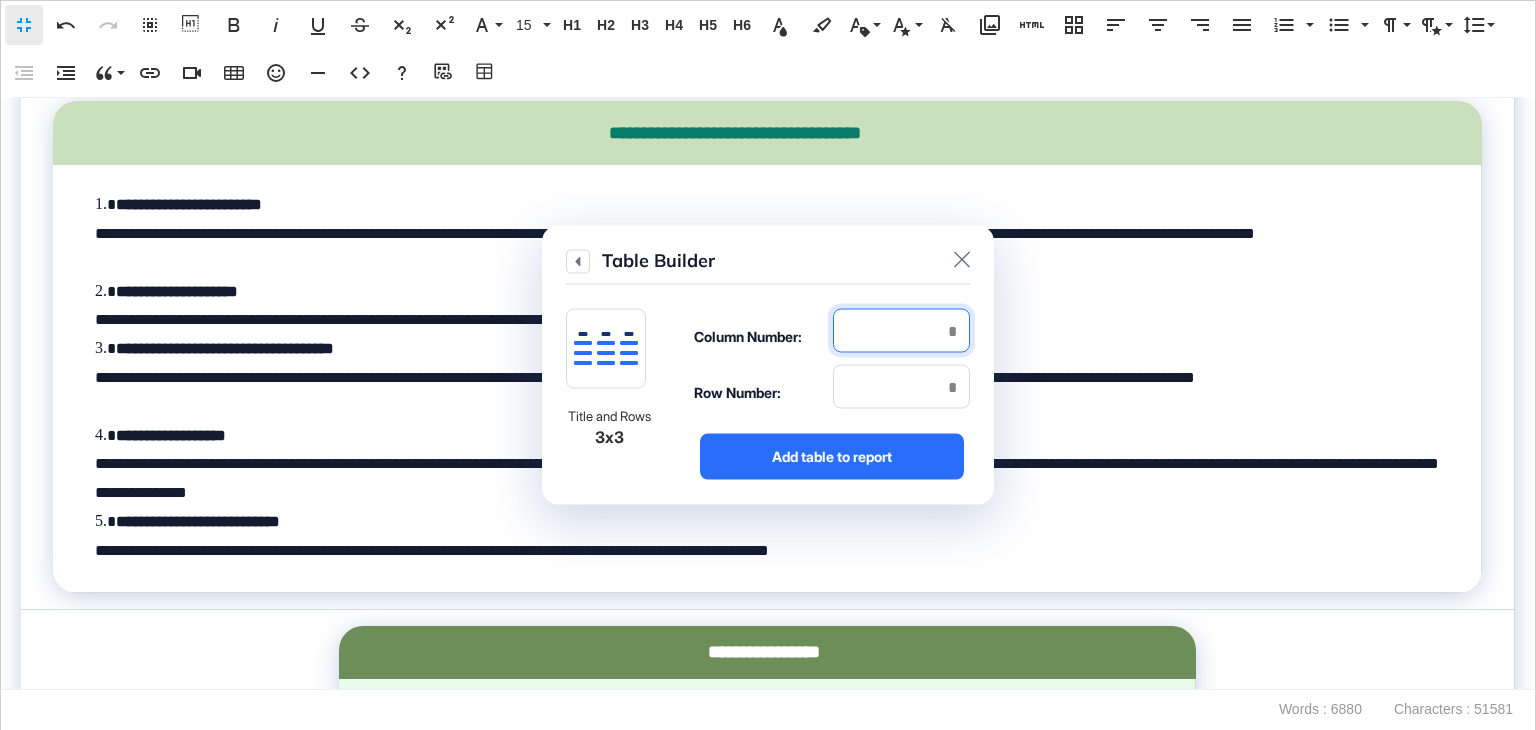 click at bounding box center [901, 331] 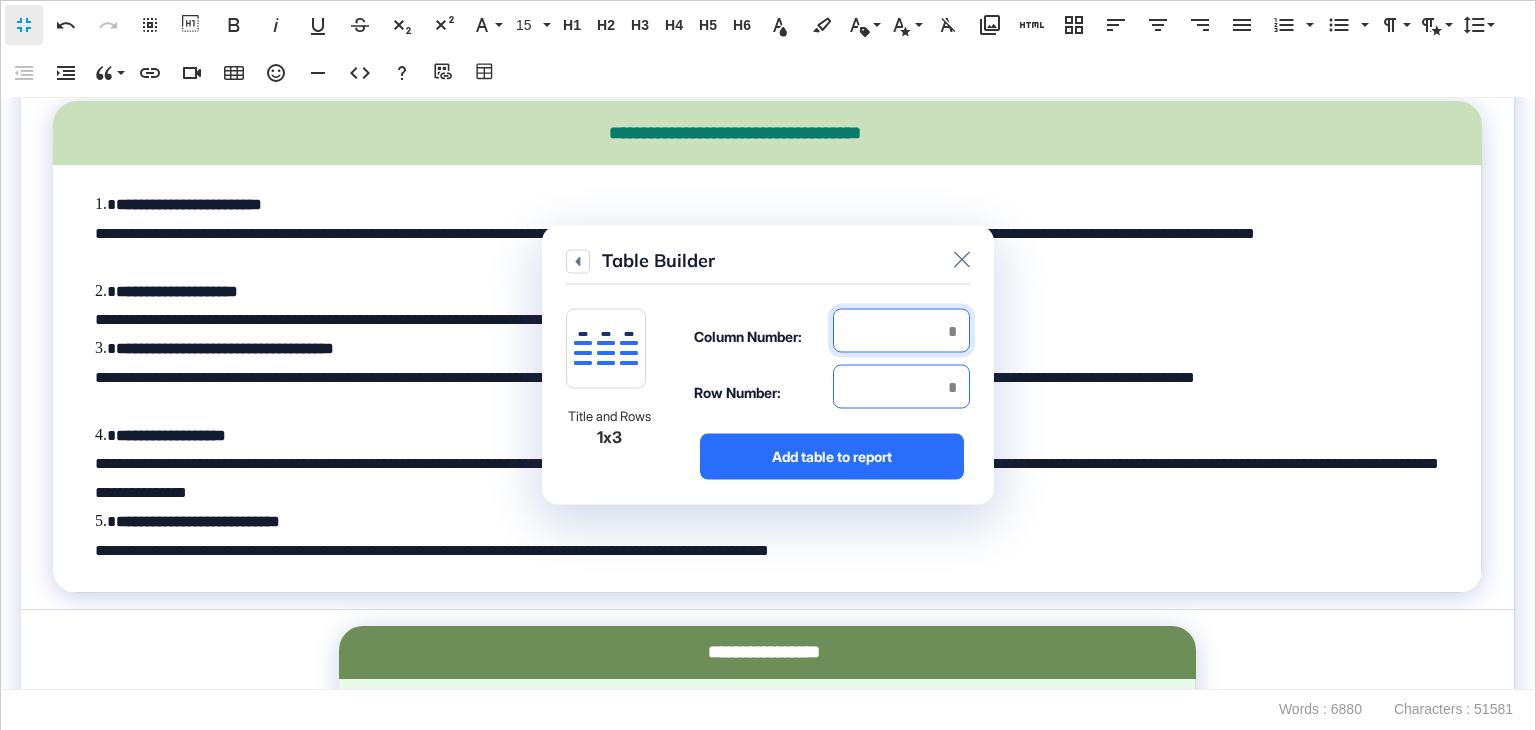 type on "*" 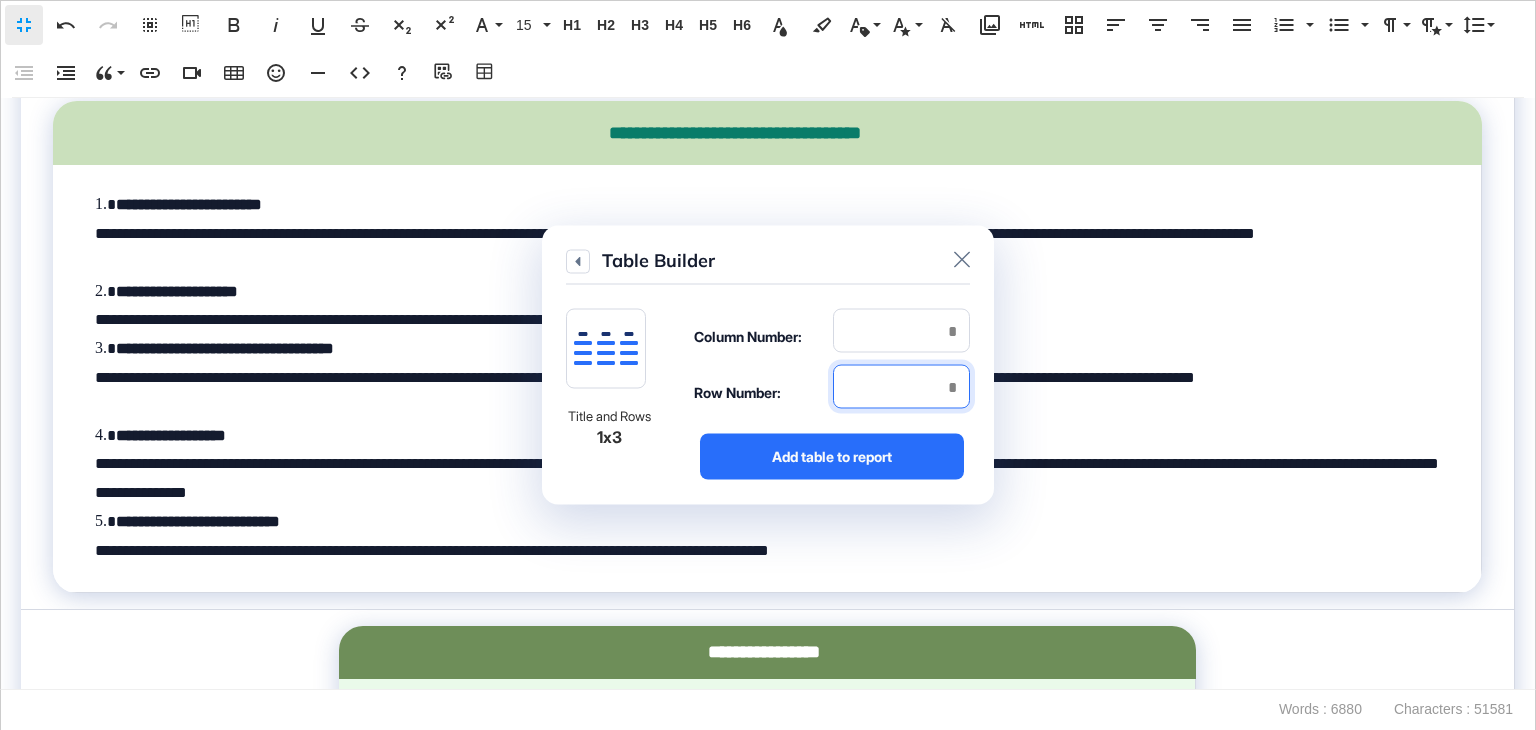 click at bounding box center [901, 387] 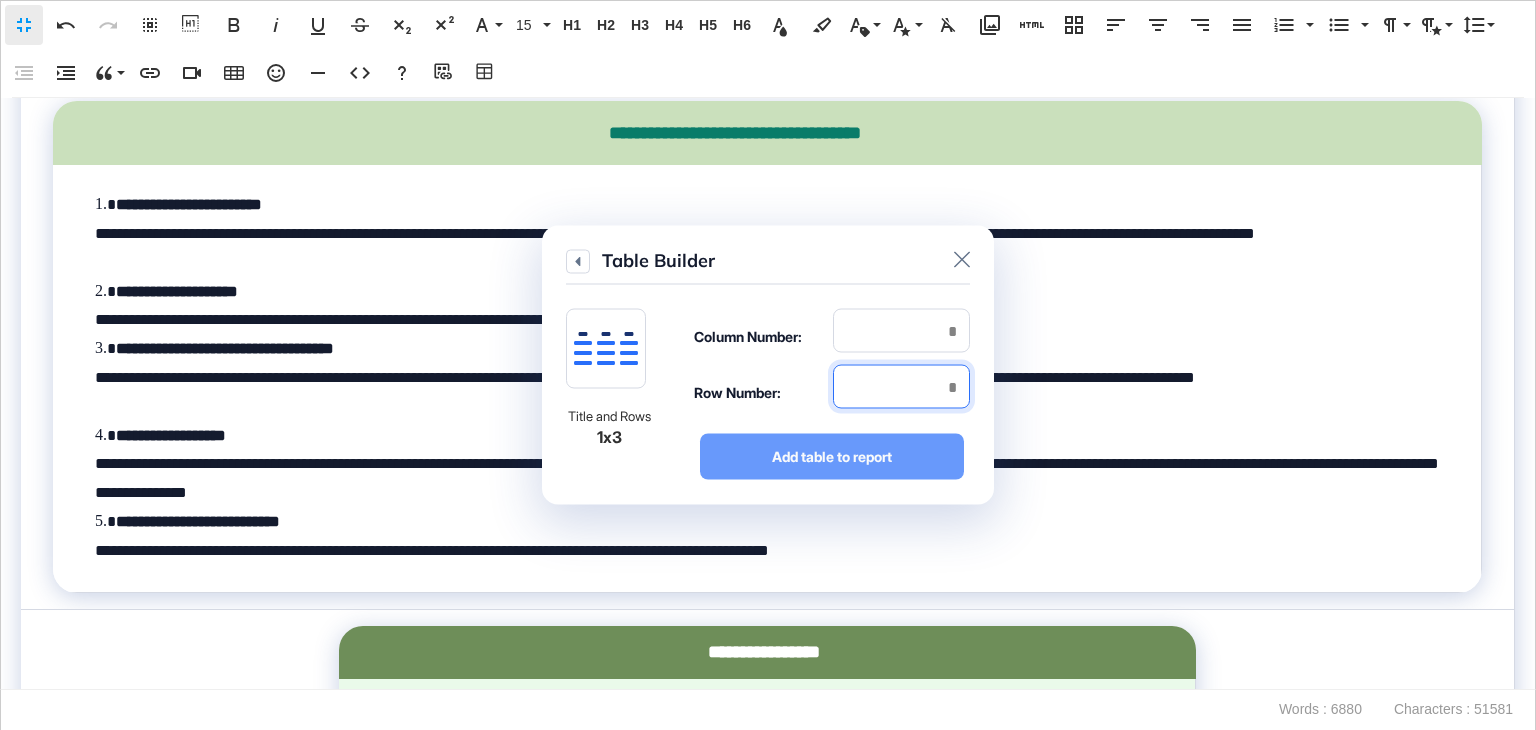 type on "*" 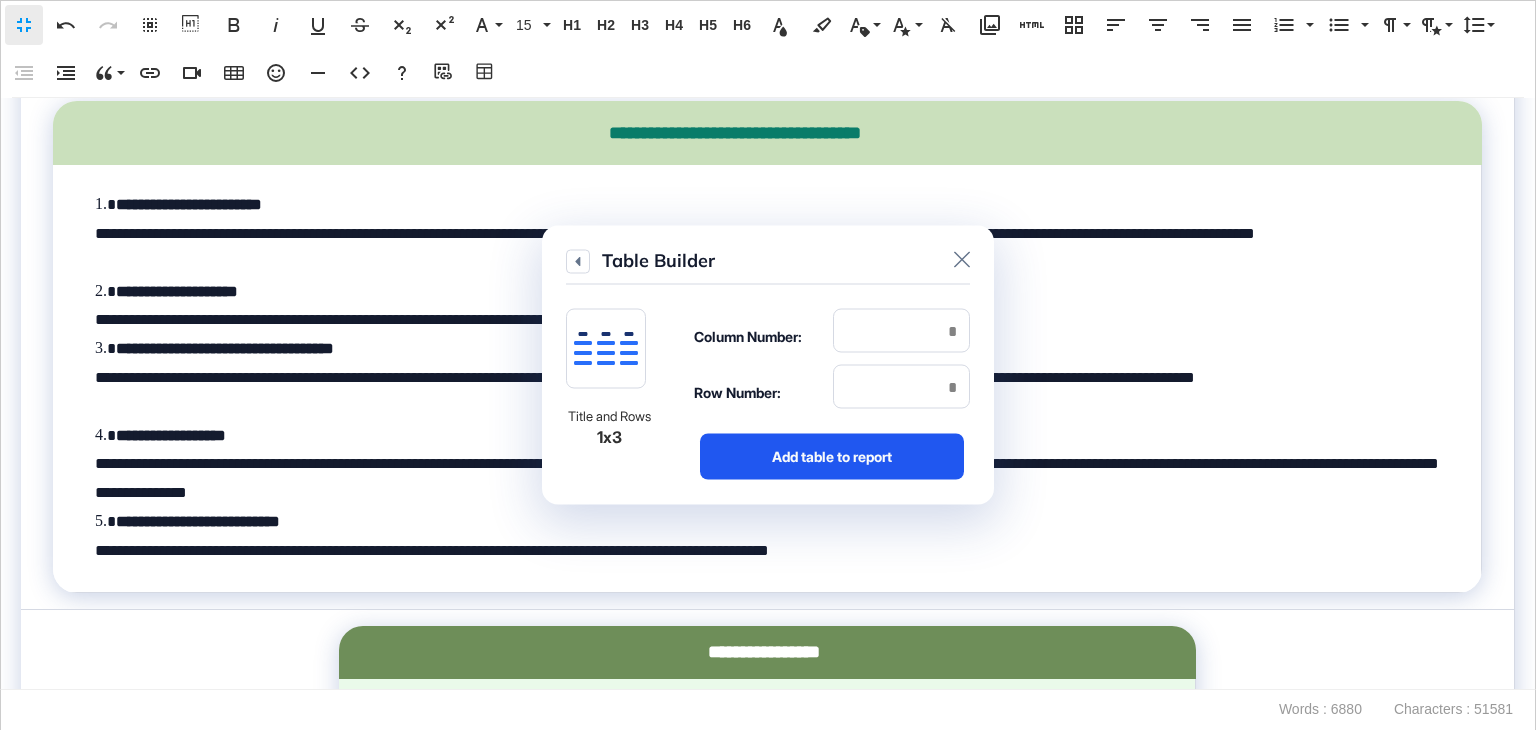 click on "Add table to report" at bounding box center [832, 457] 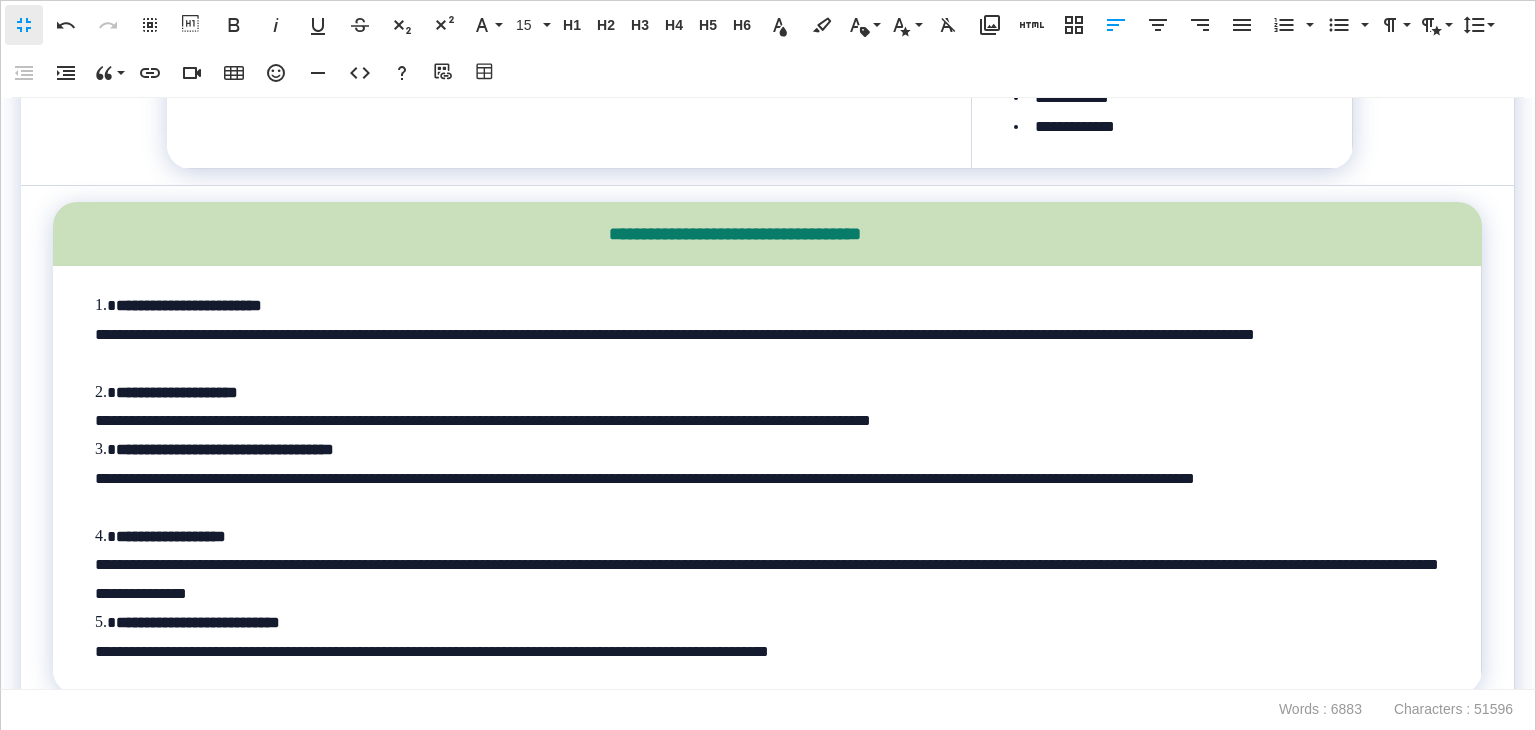 scroll, scrollTop: 20606, scrollLeft: 0, axis: vertical 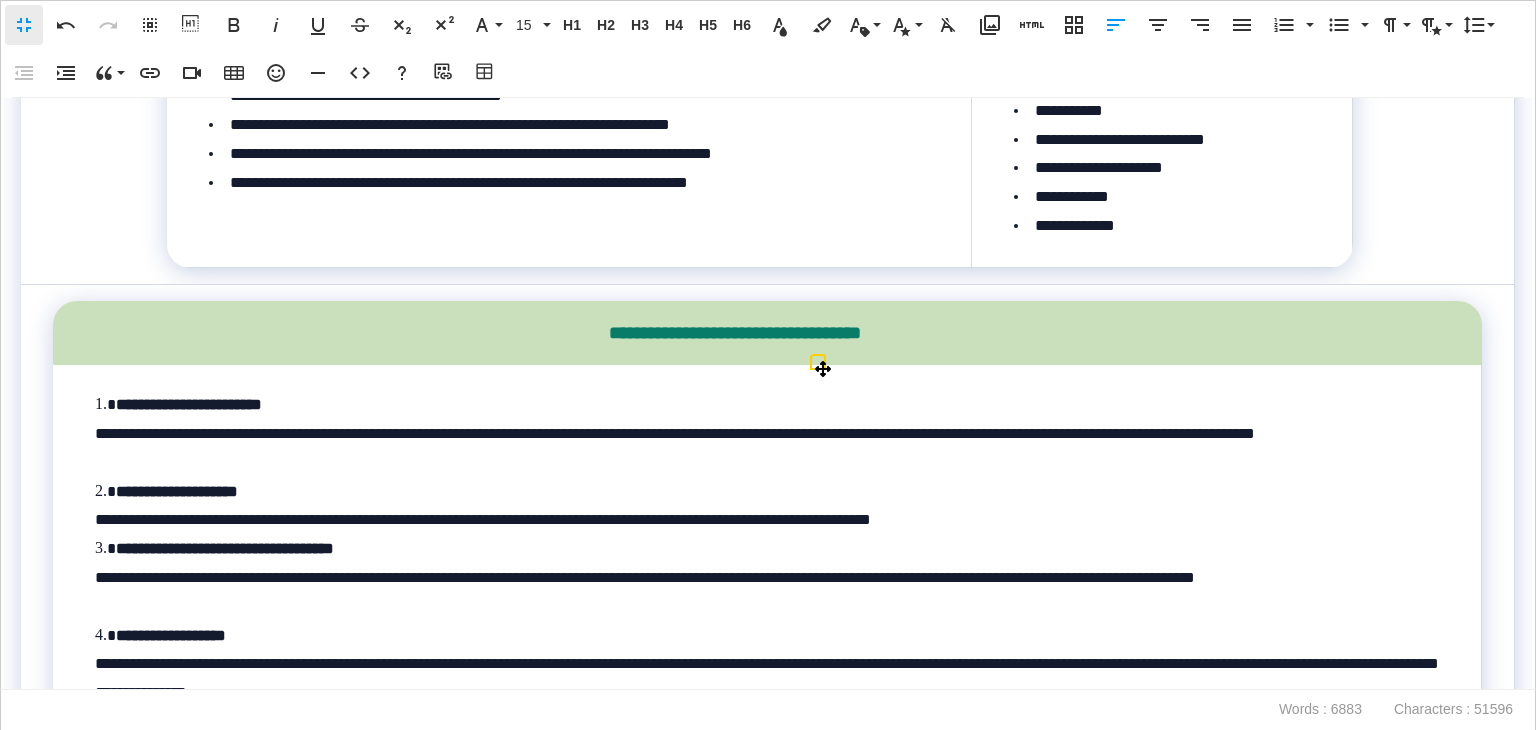 drag, startPoint x: 1202, startPoint y: 398, endPoint x: 1009, endPoint y: 404, distance: 193.09325 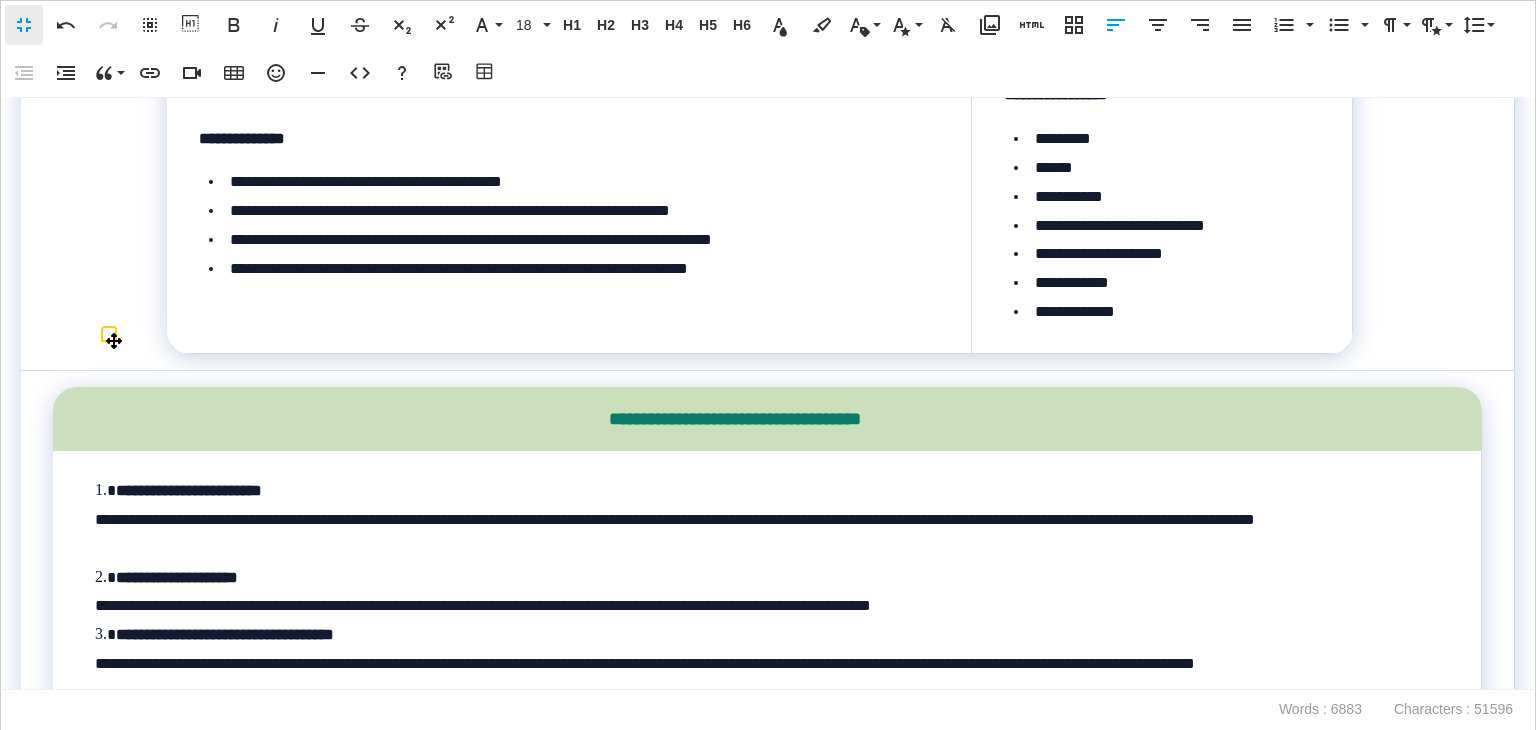 scroll, scrollTop: 20492, scrollLeft: 0, axis: vertical 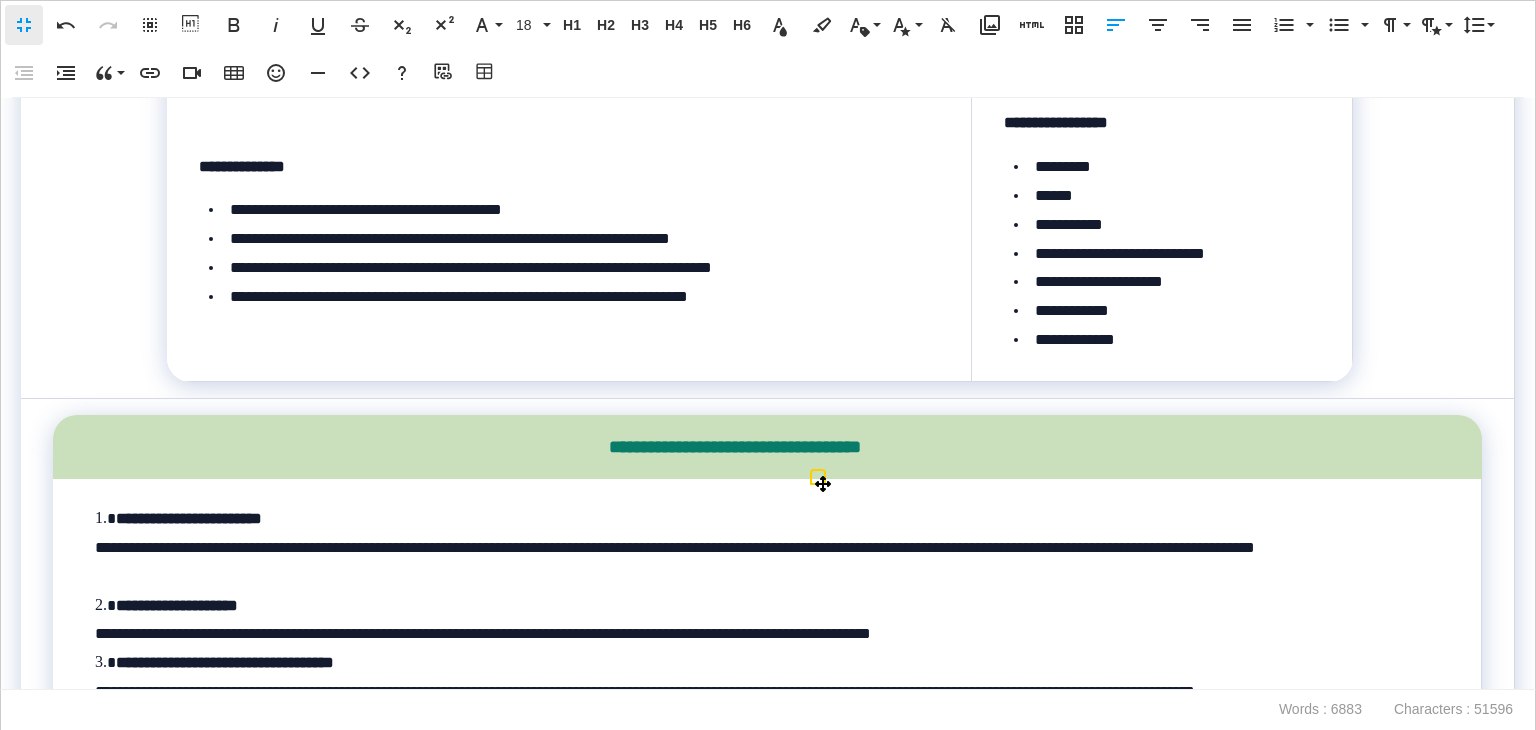 type 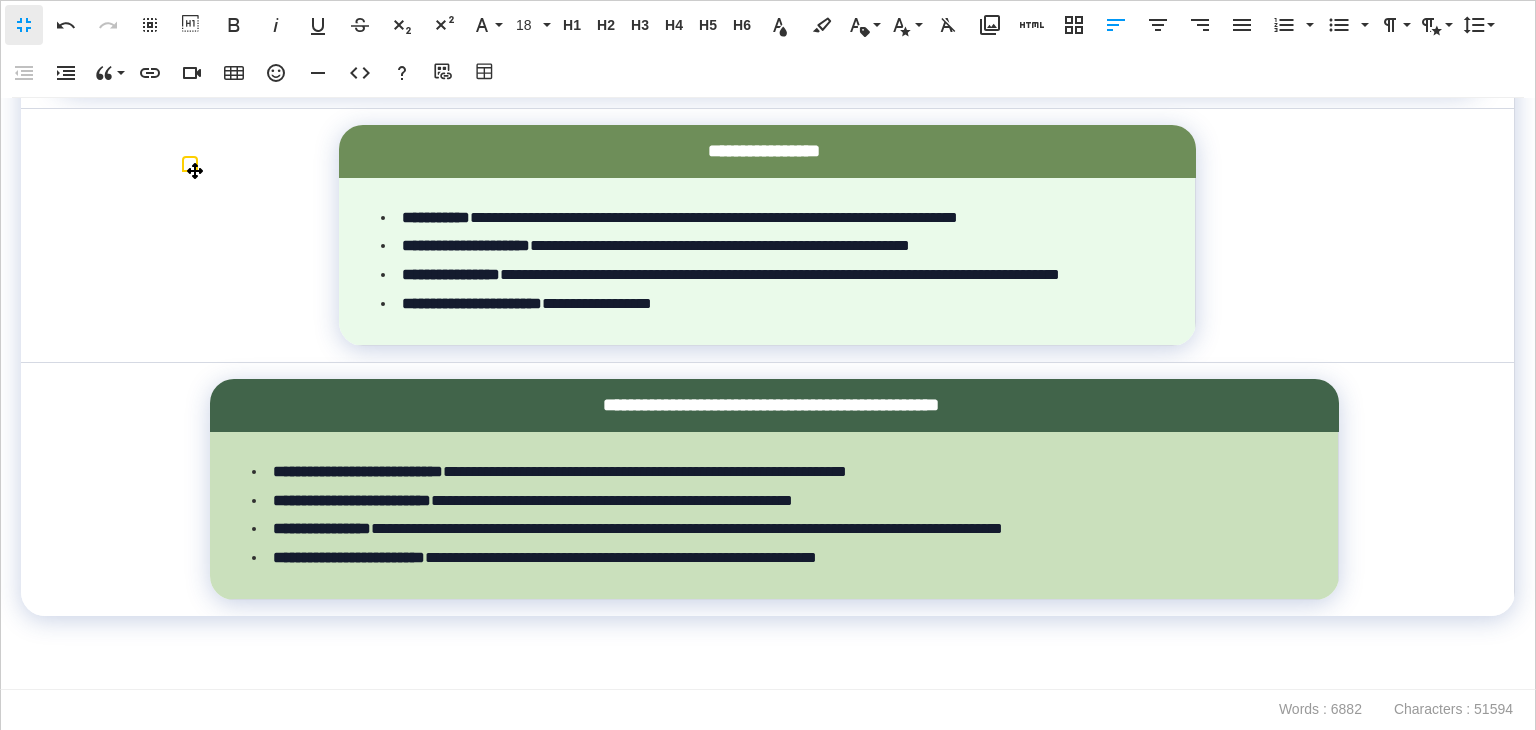 scroll, scrollTop: 21892, scrollLeft: 0, axis: vertical 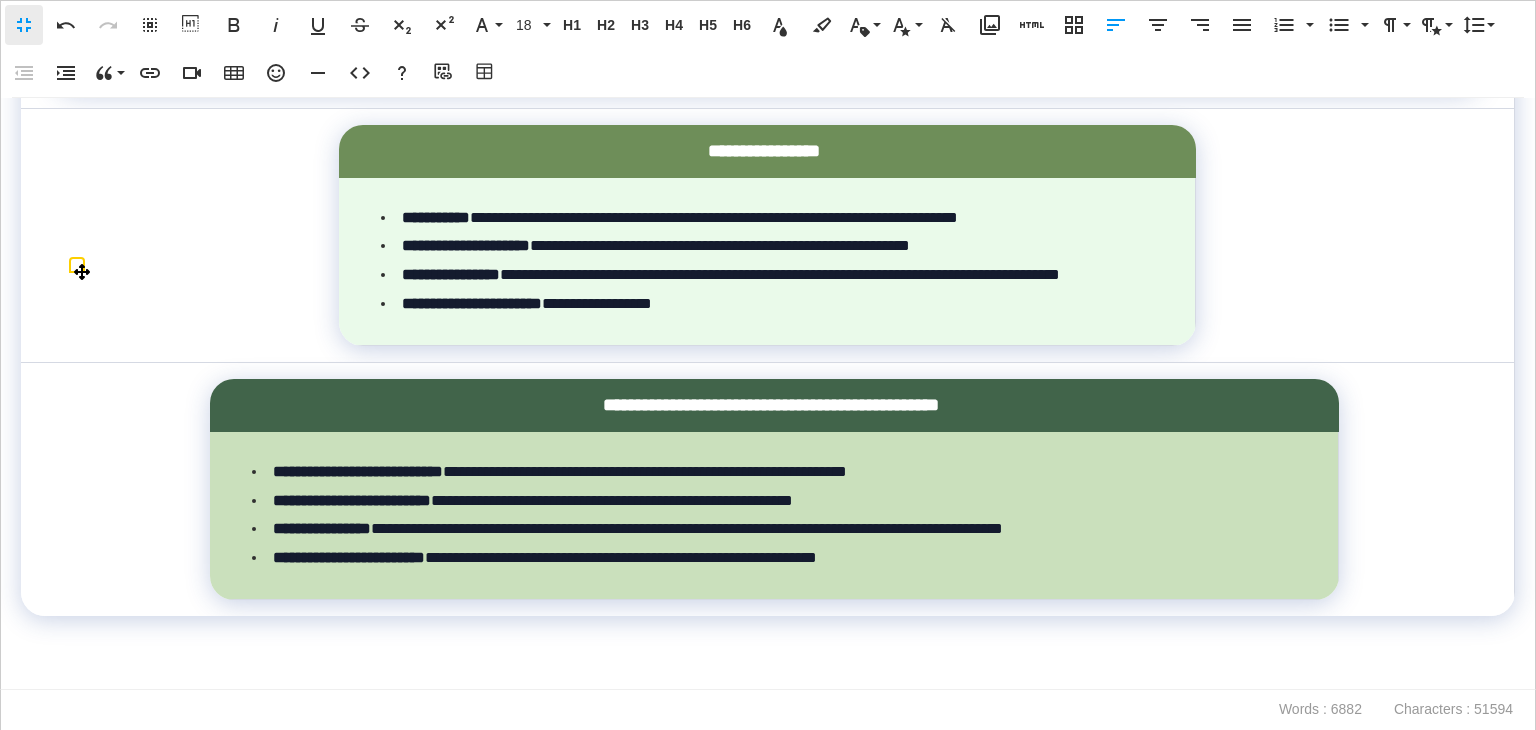 click on "**********" at bounding box center (767, -368) 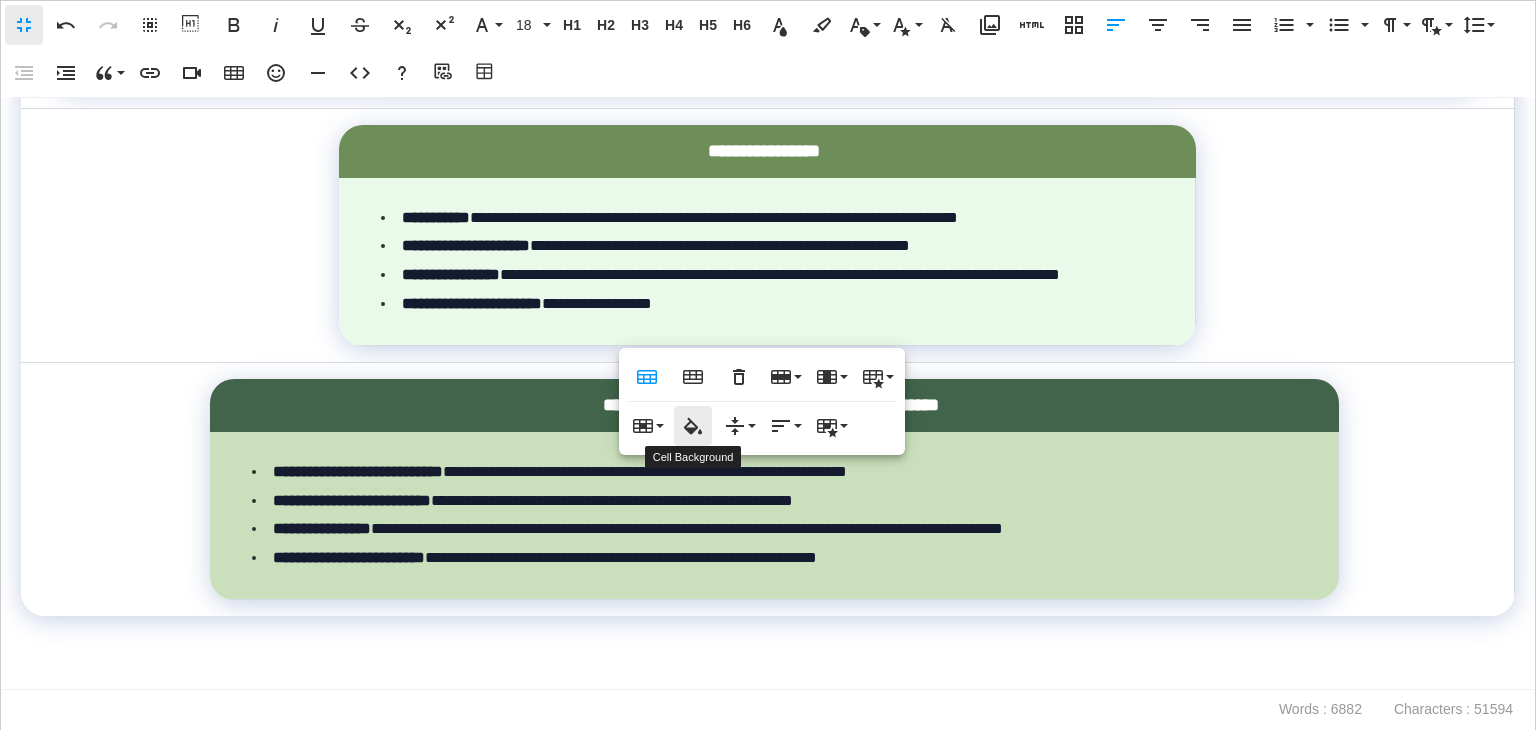 click 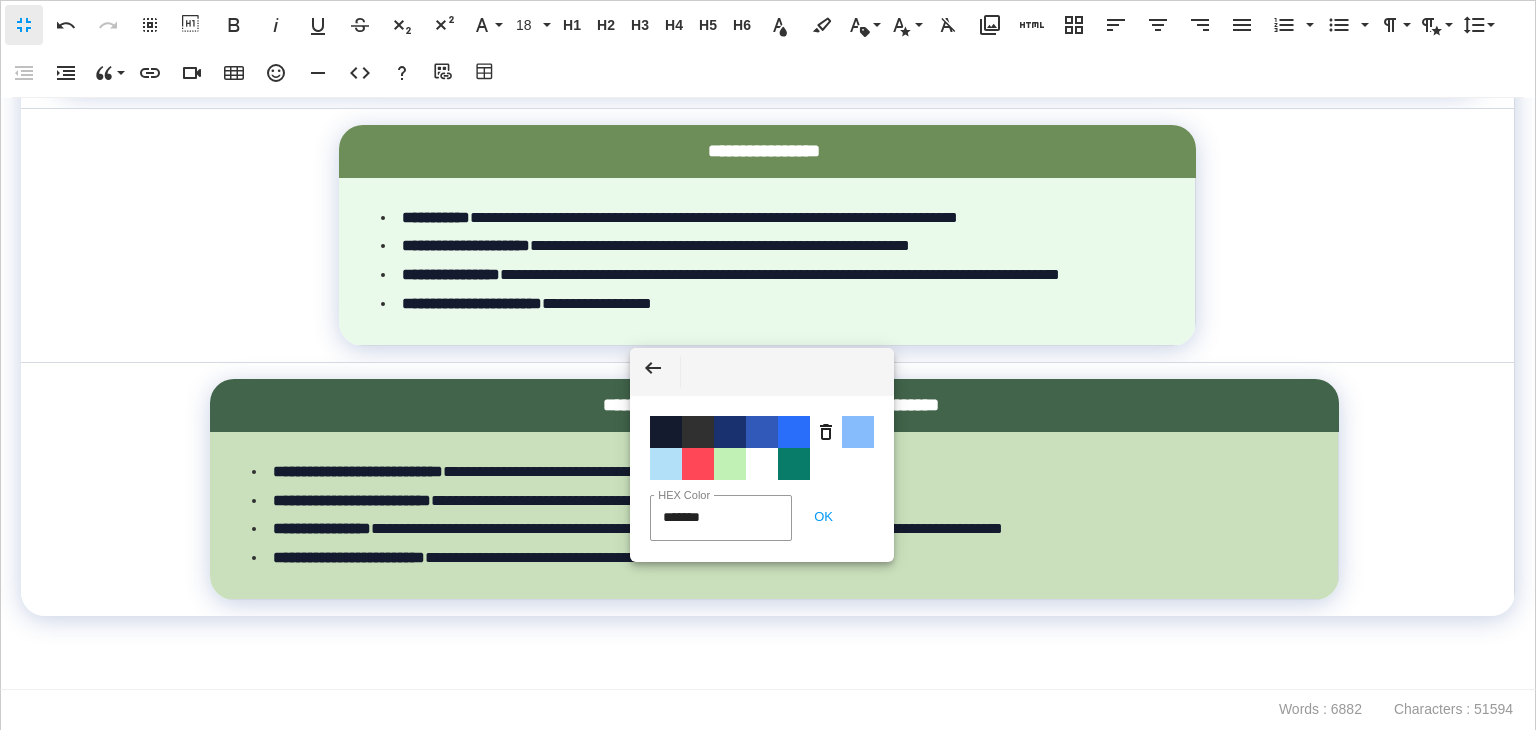 drag, startPoint x: 647, startPoint y: 520, endPoint x: 616, endPoint y: 519, distance: 31.016125 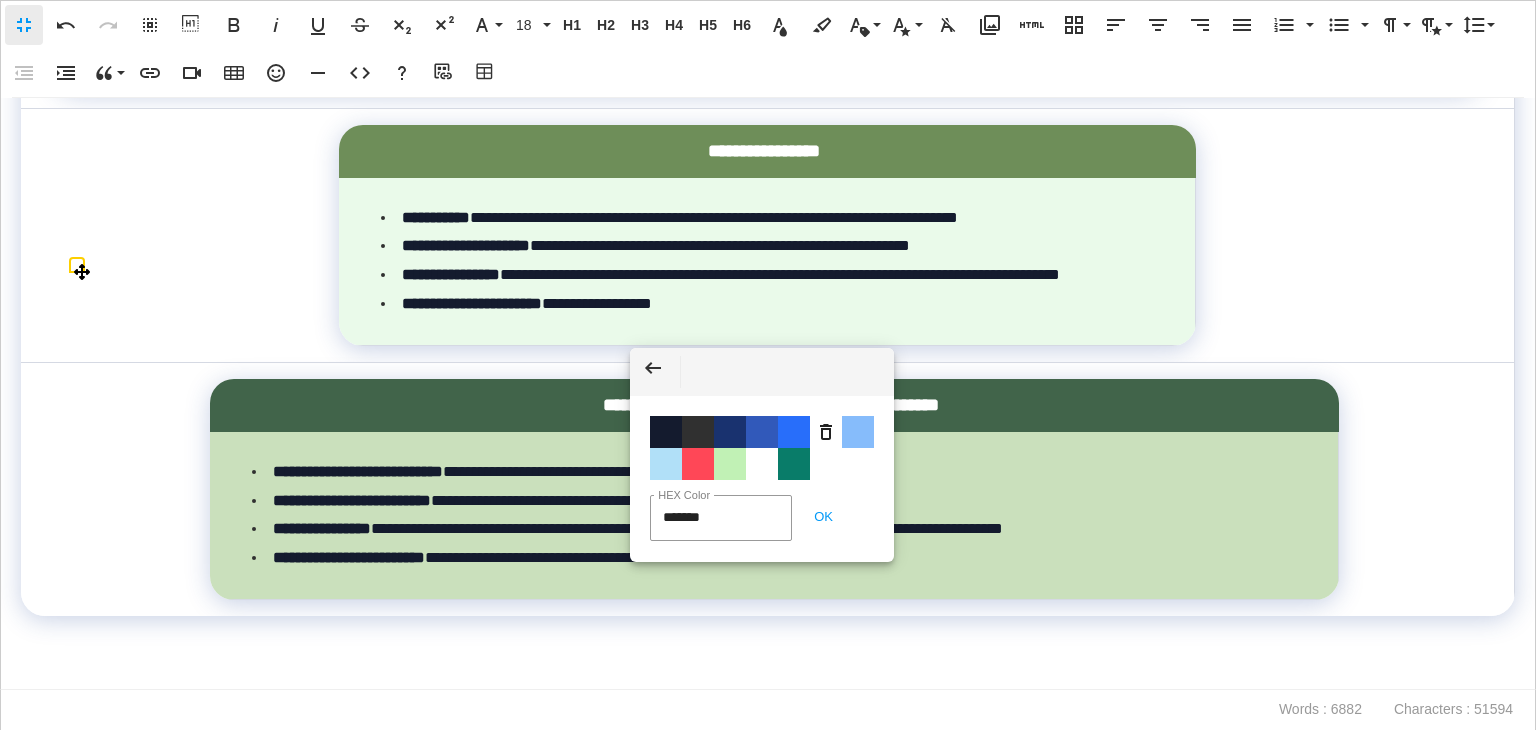 click on "**********" at bounding box center [768, -194] 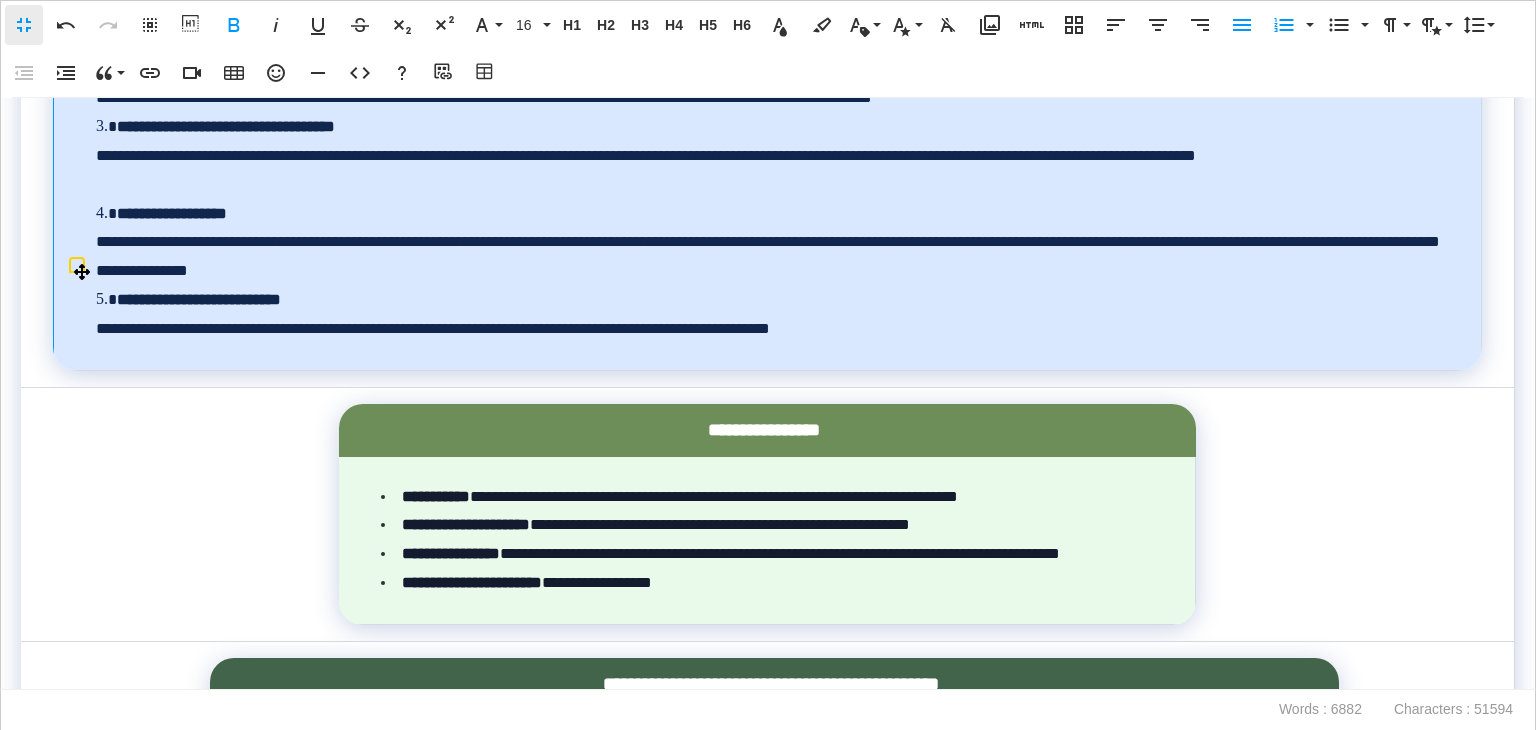 scroll, scrollTop: 20792, scrollLeft: 0, axis: vertical 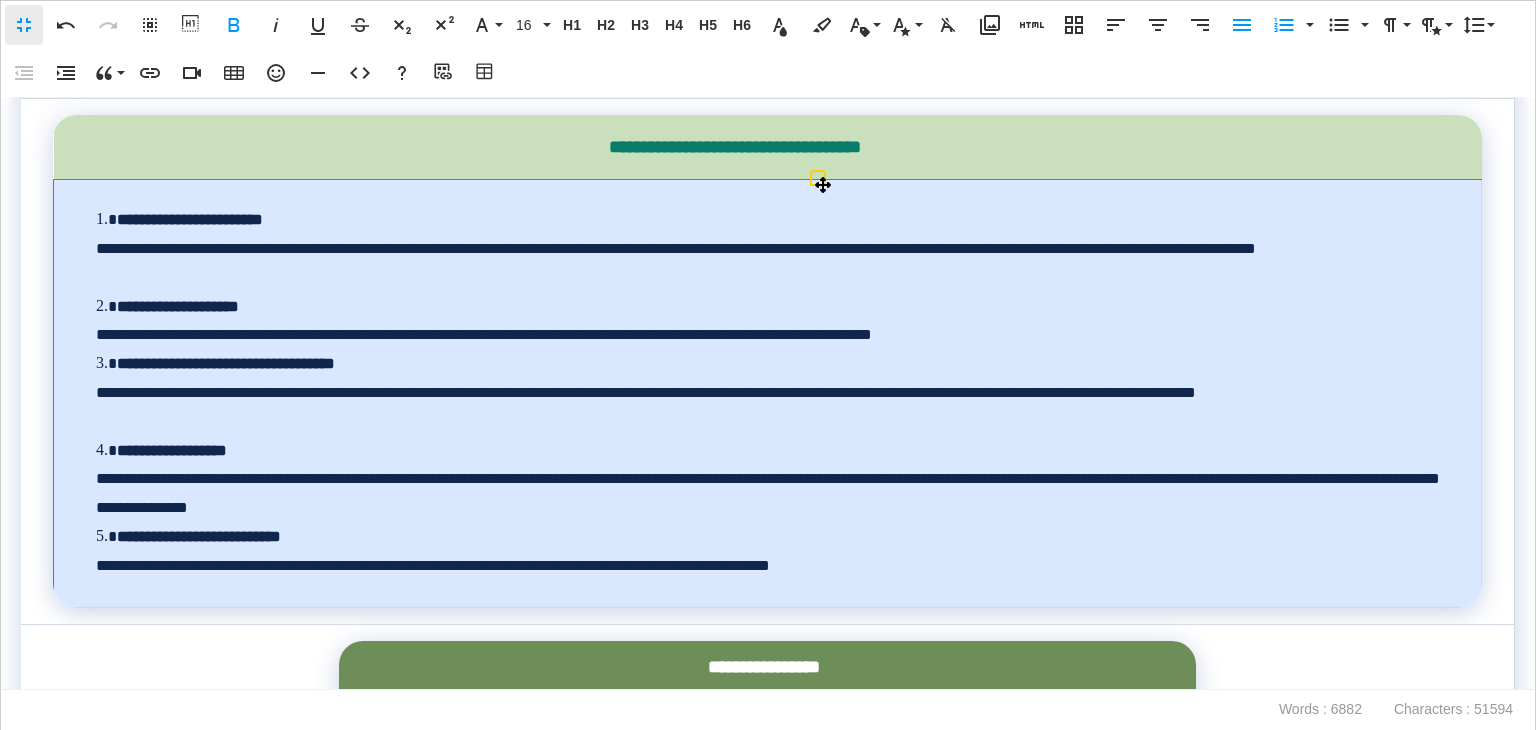 click on "**********" at bounding box center [1105, -1046] 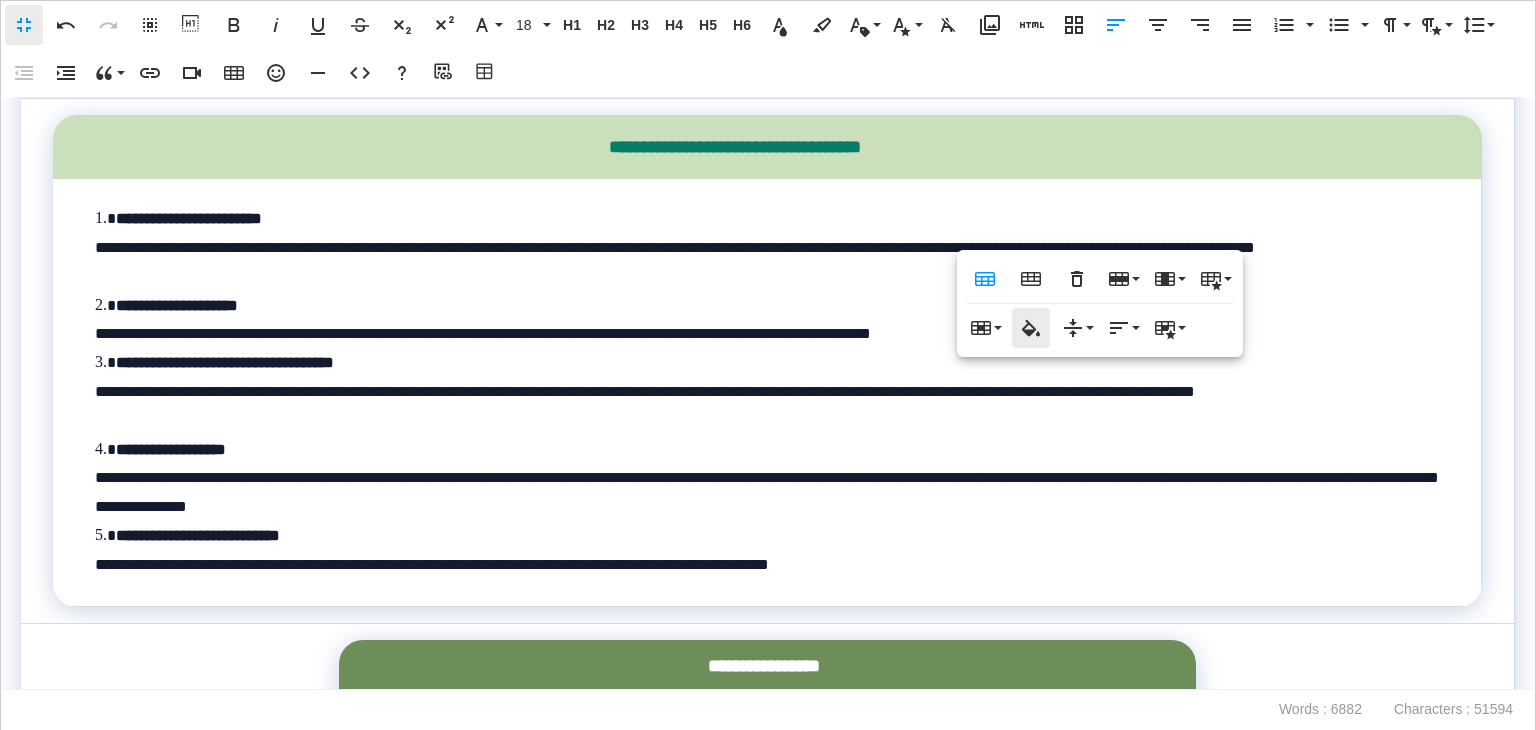 click on "Cell Background" at bounding box center (1031, 328) 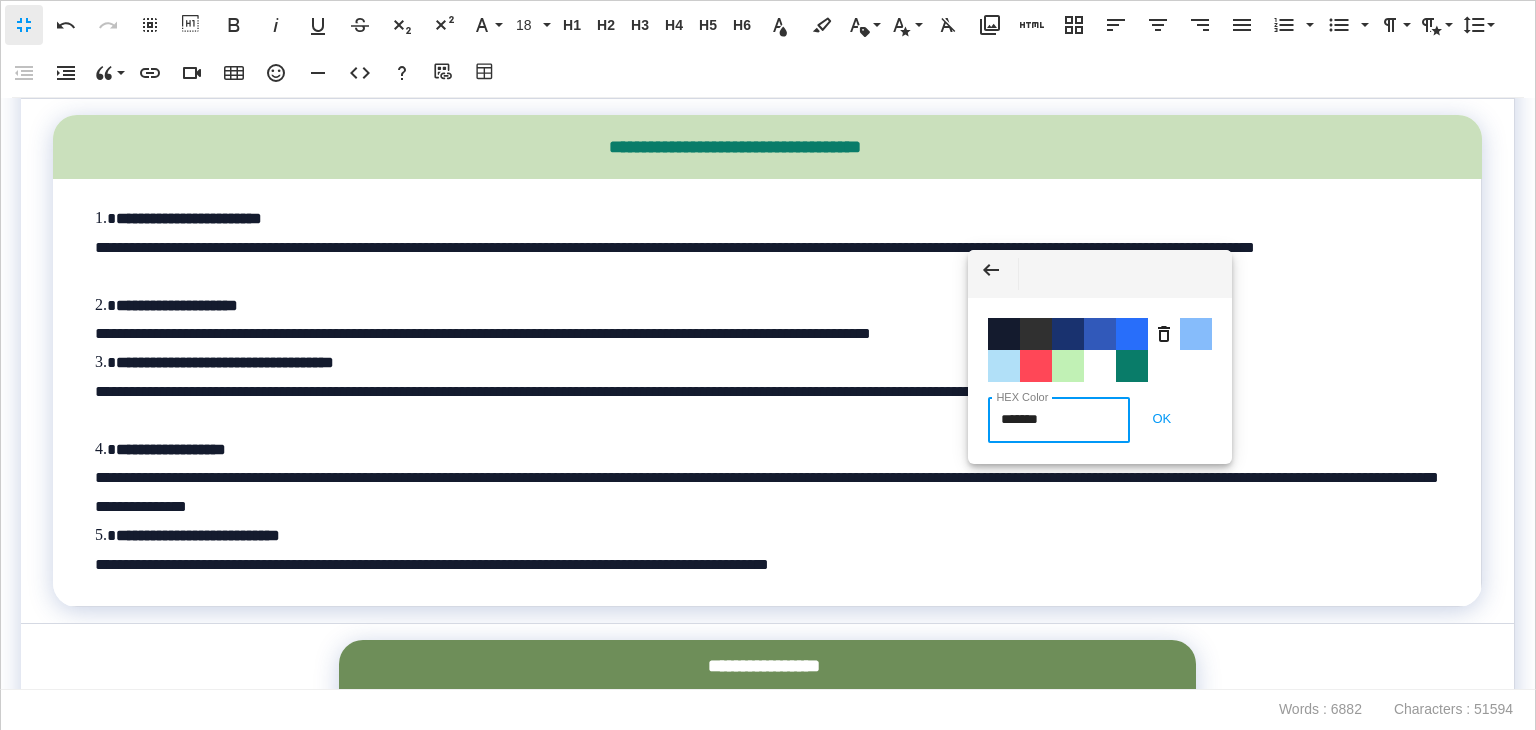drag, startPoint x: 1051, startPoint y: 425, endPoint x: 960, endPoint y: 425, distance: 91 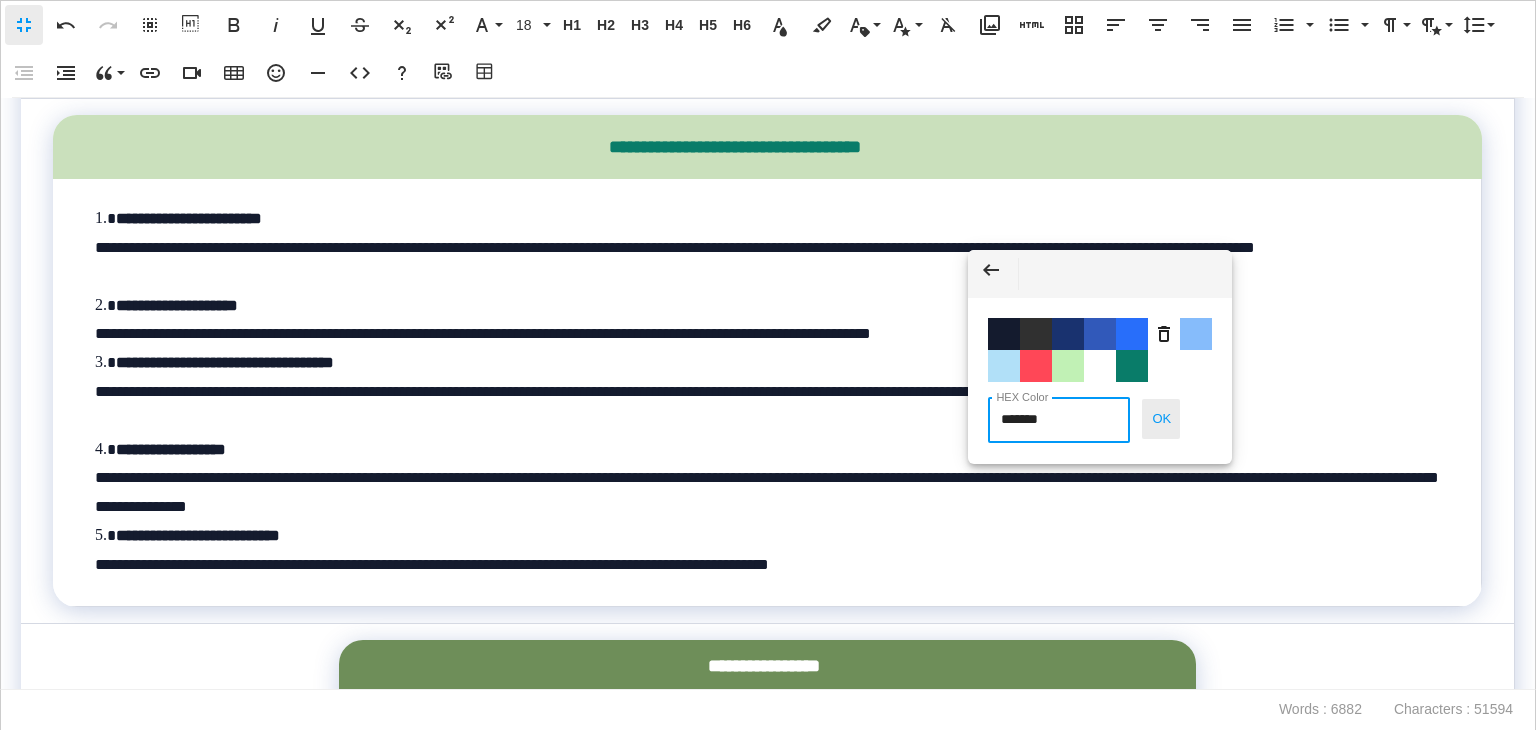 paste 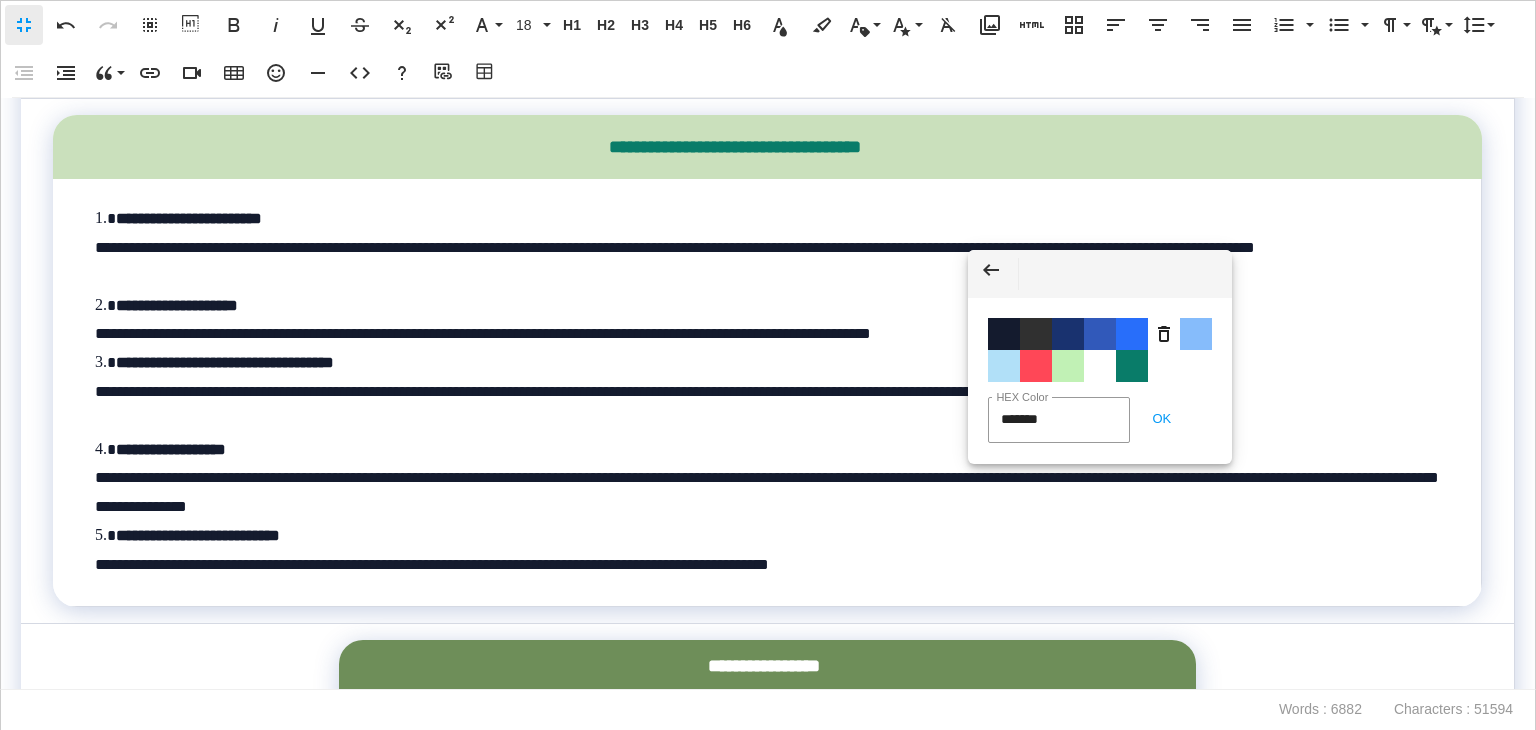click on "OK" at bounding box center [1161, 419] 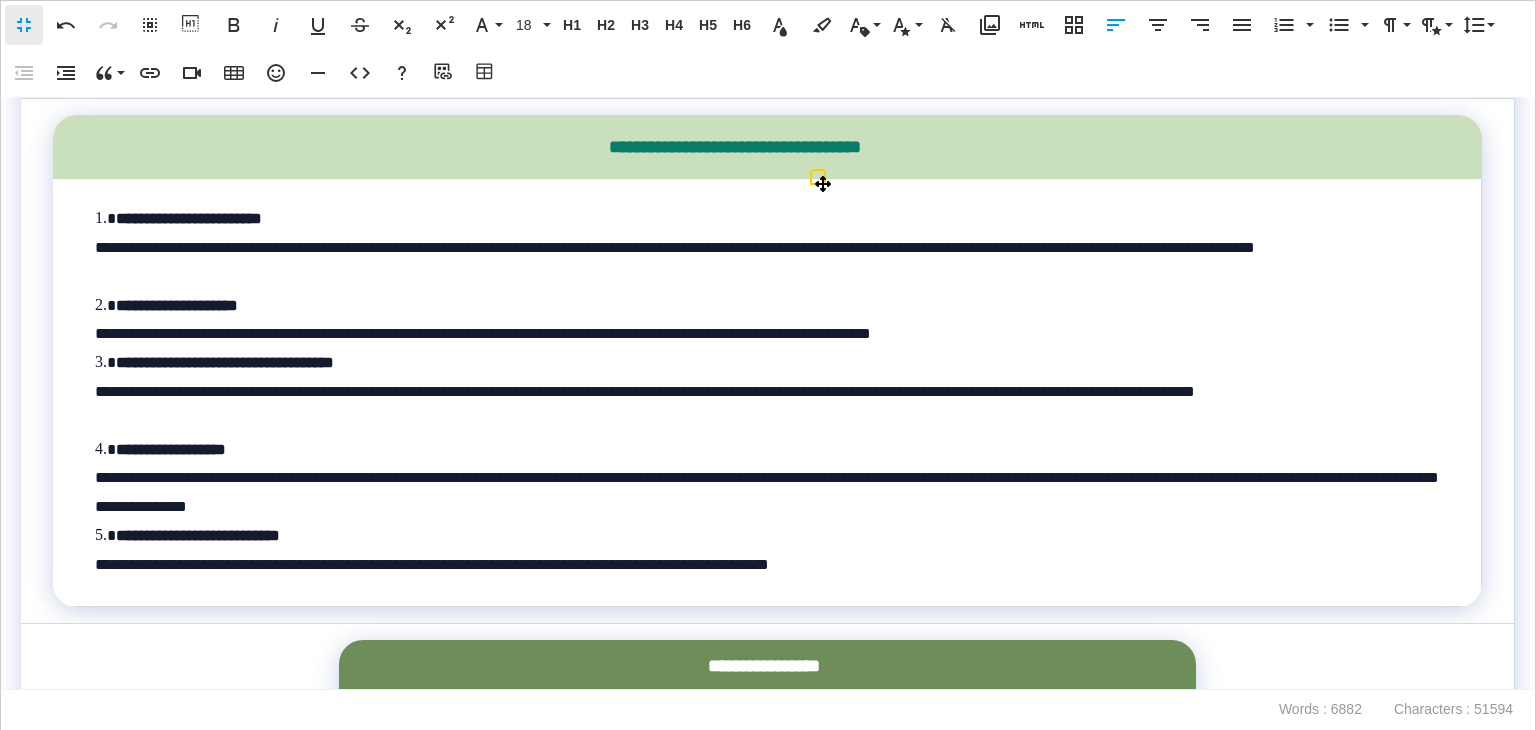 drag, startPoint x: 1146, startPoint y: 200, endPoint x: 992, endPoint y: 197, distance: 154.02922 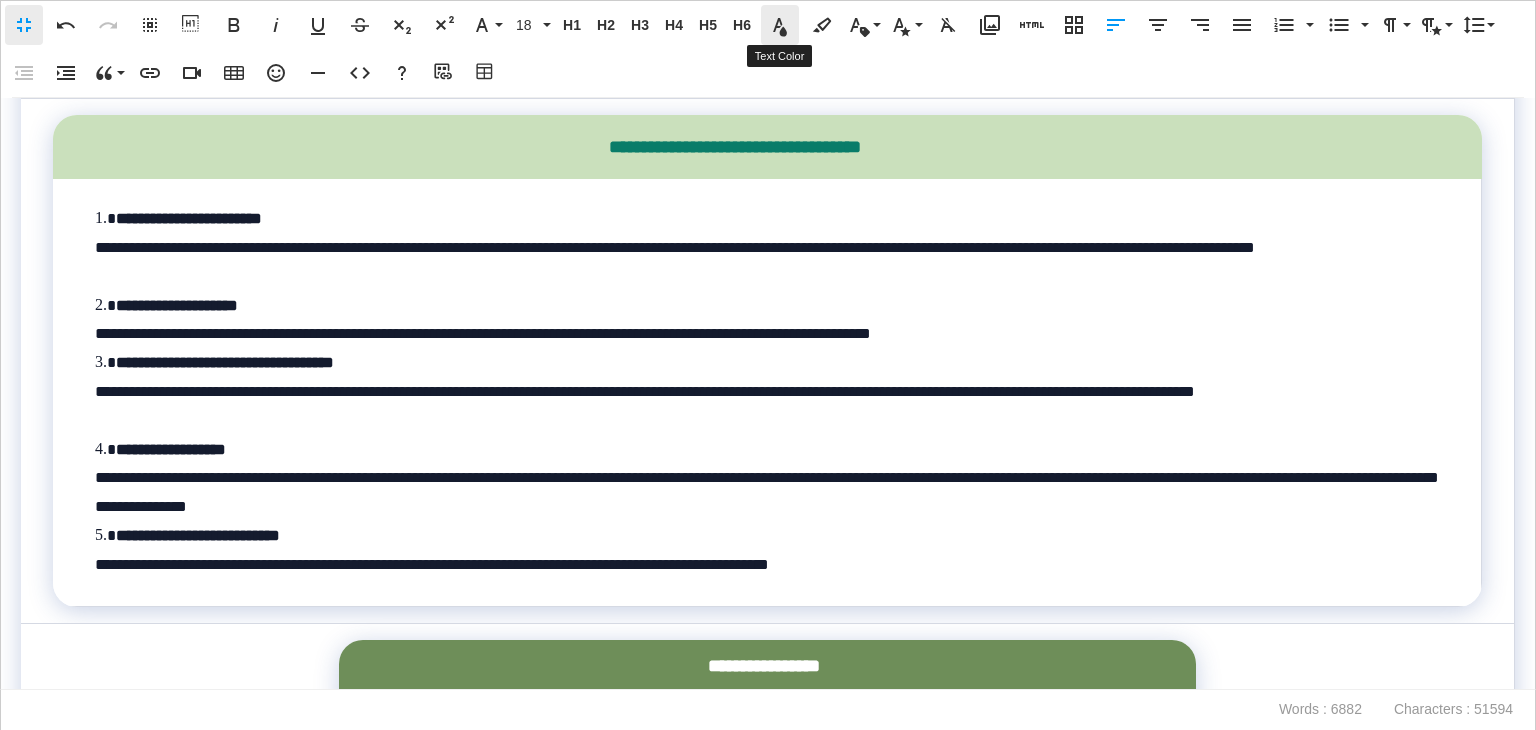 click 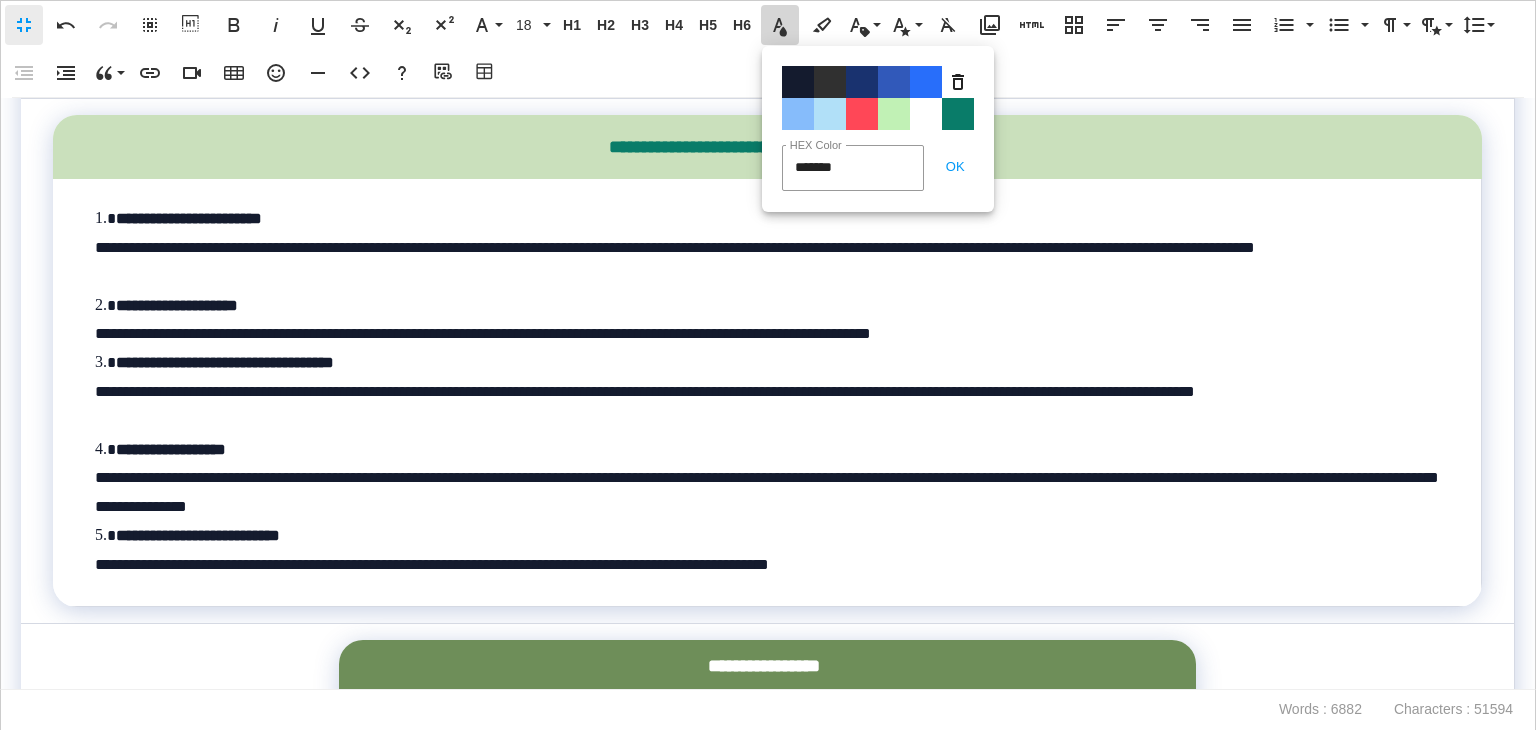 click on "Color#097C69" at bounding box center (958, 114) 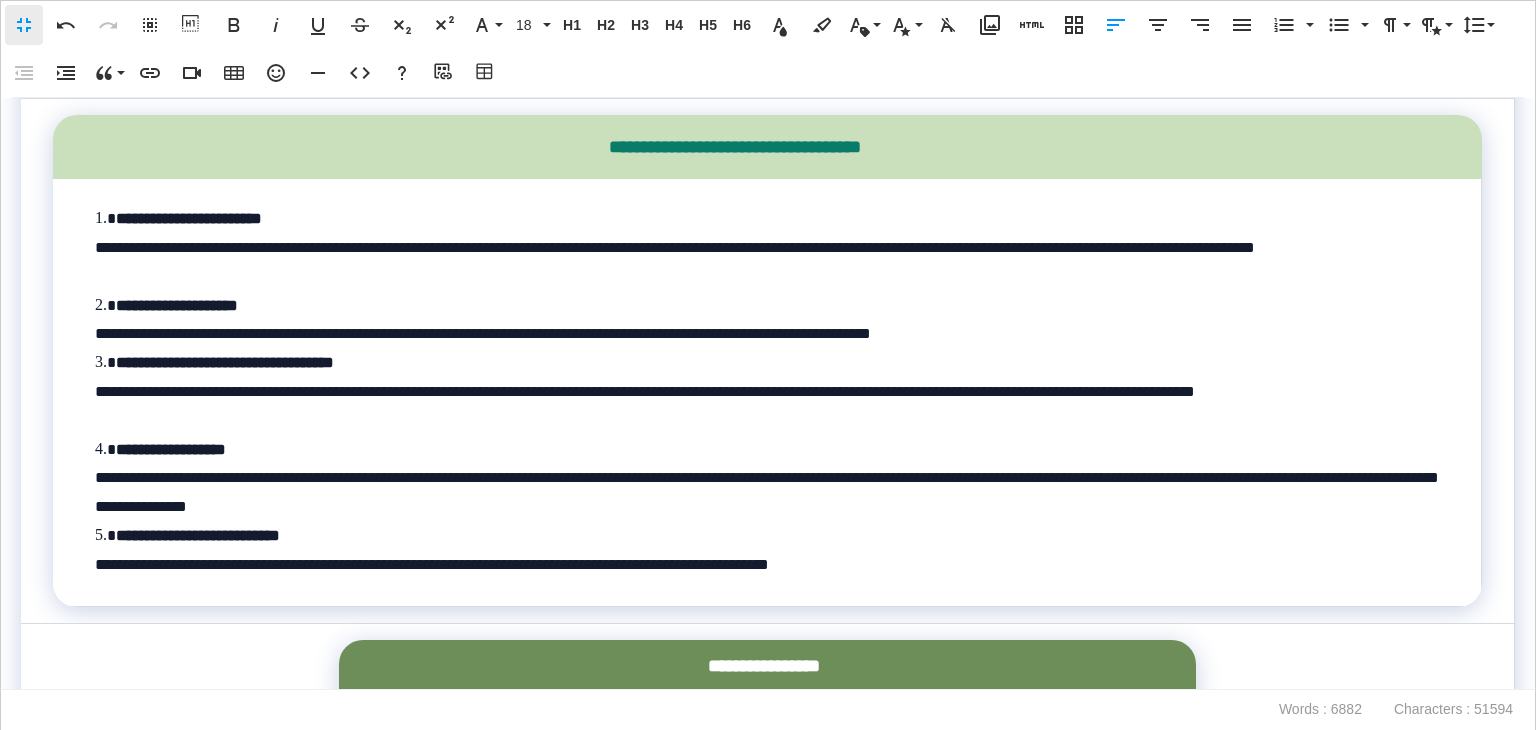 click on "**********" at bounding box center [1108, -1009] 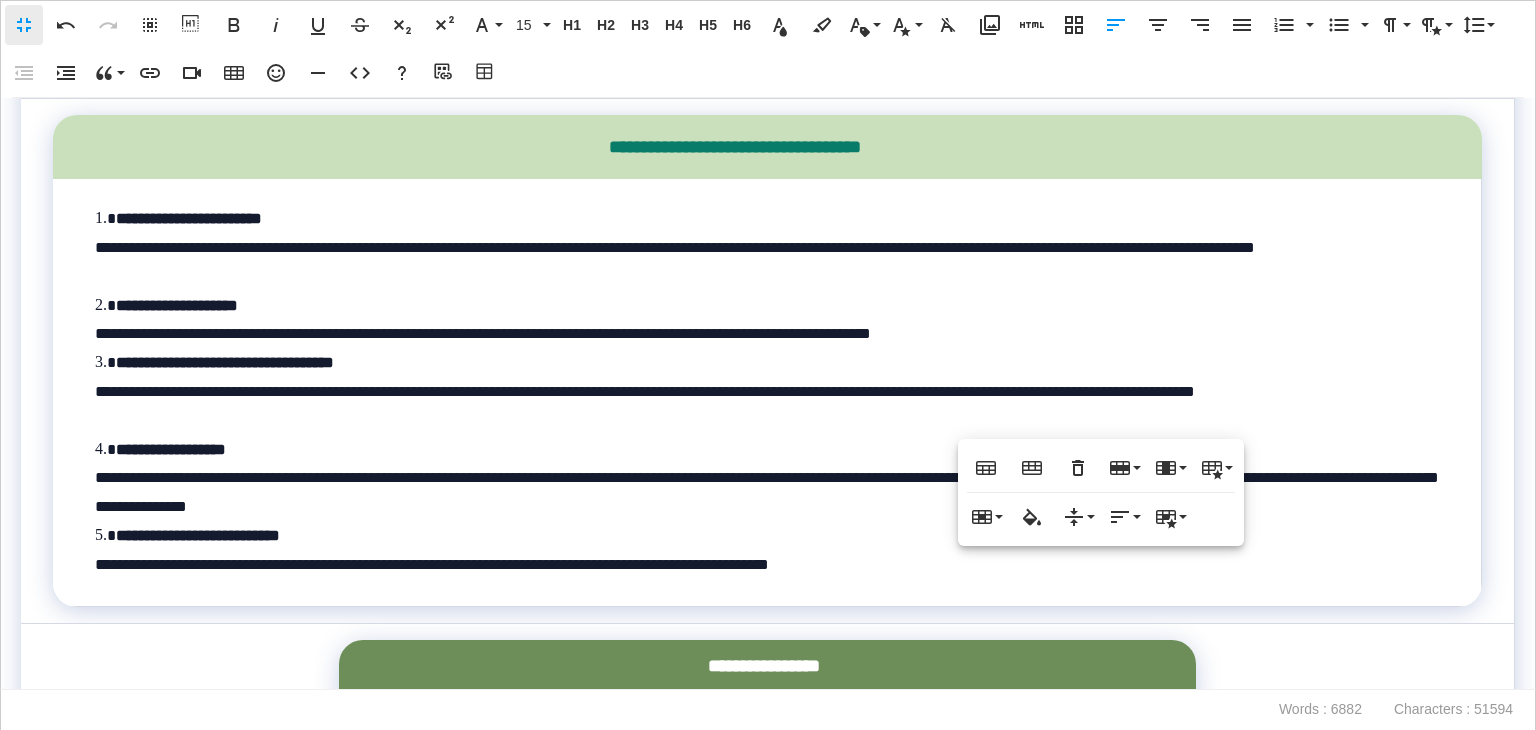 click on "**********" at bounding box center [426, -1009] 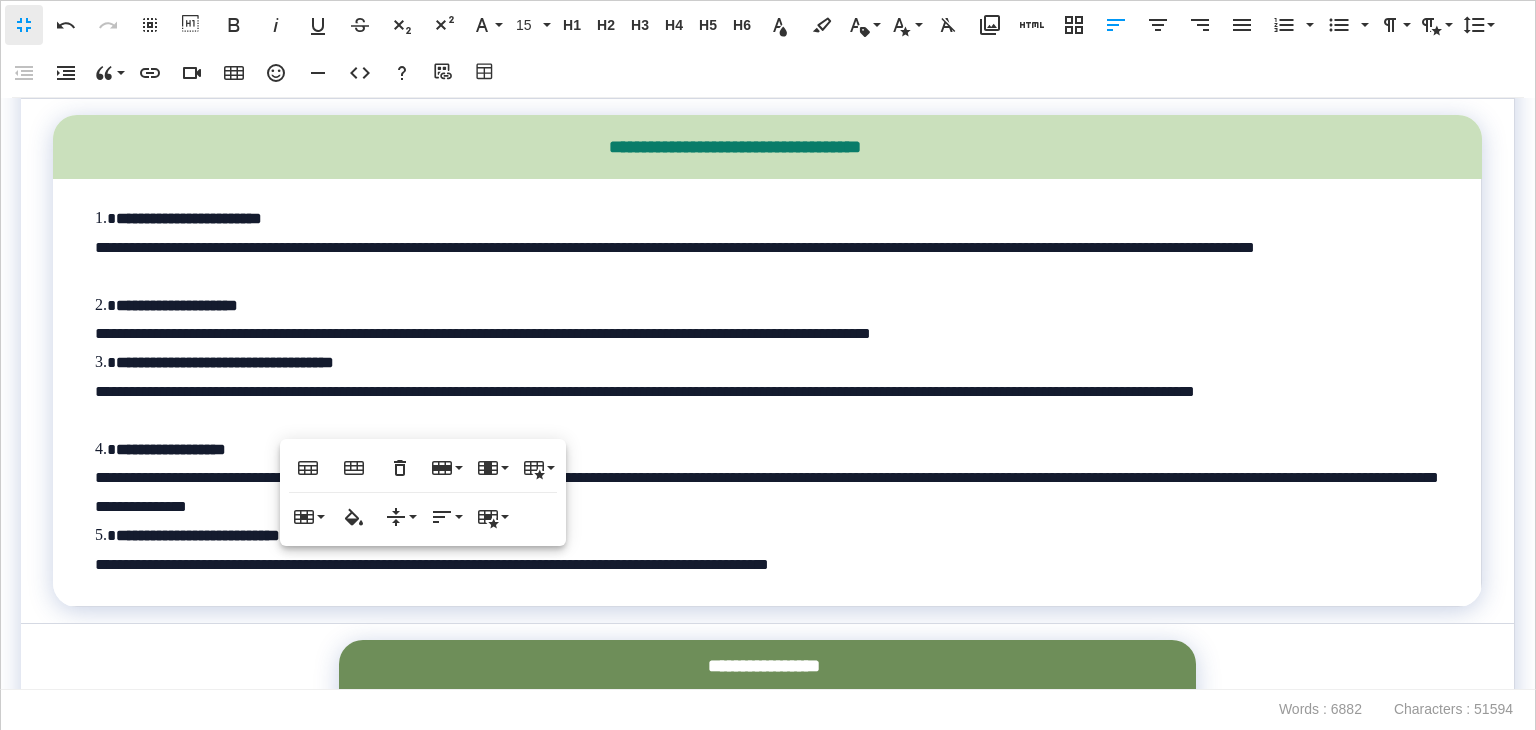 click on "**********" at bounding box center (768, 394) 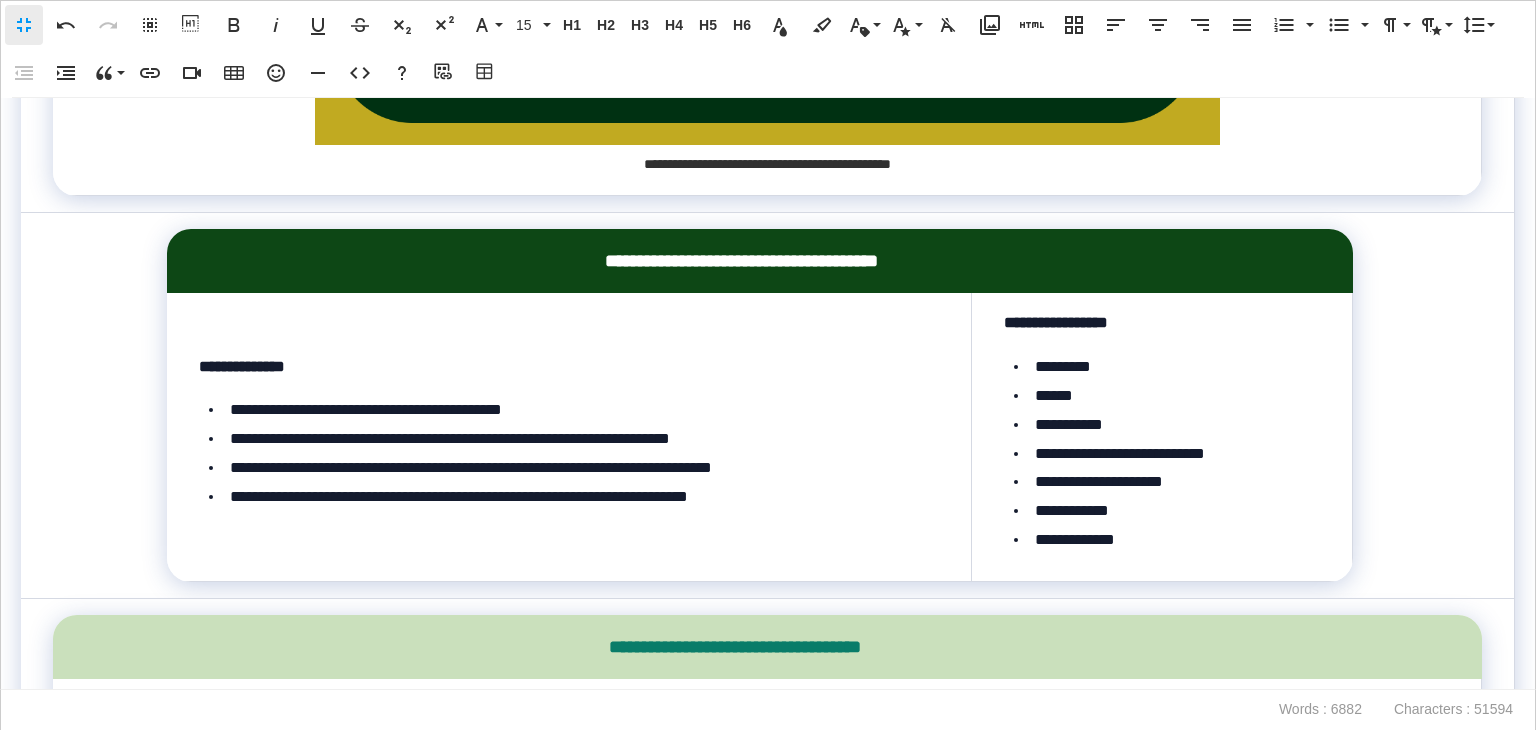 scroll, scrollTop: 19892, scrollLeft: 0, axis: vertical 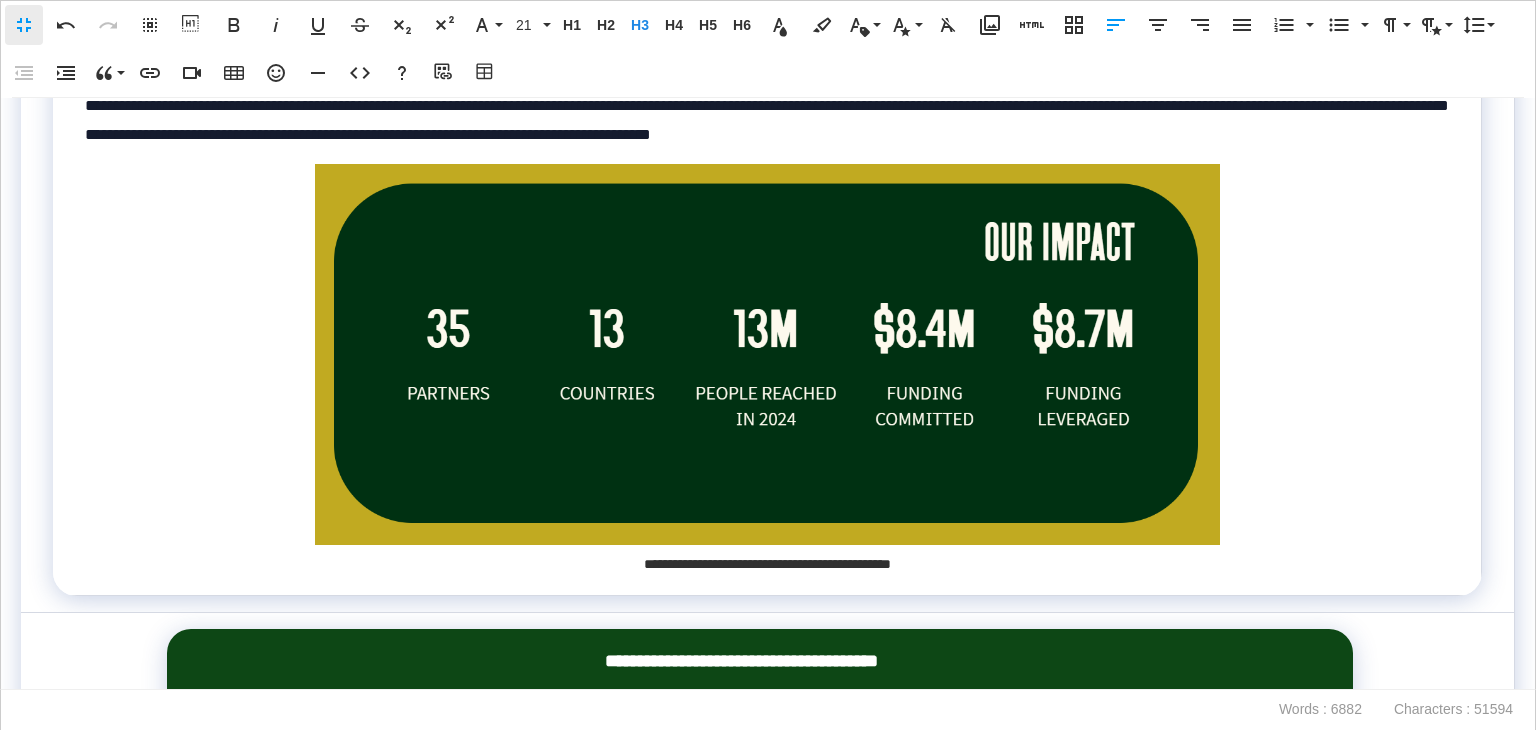 drag, startPoint x: 456, startPoint y: 185, endPoint x: 47, endPoint y: 161, distance: 409.70355 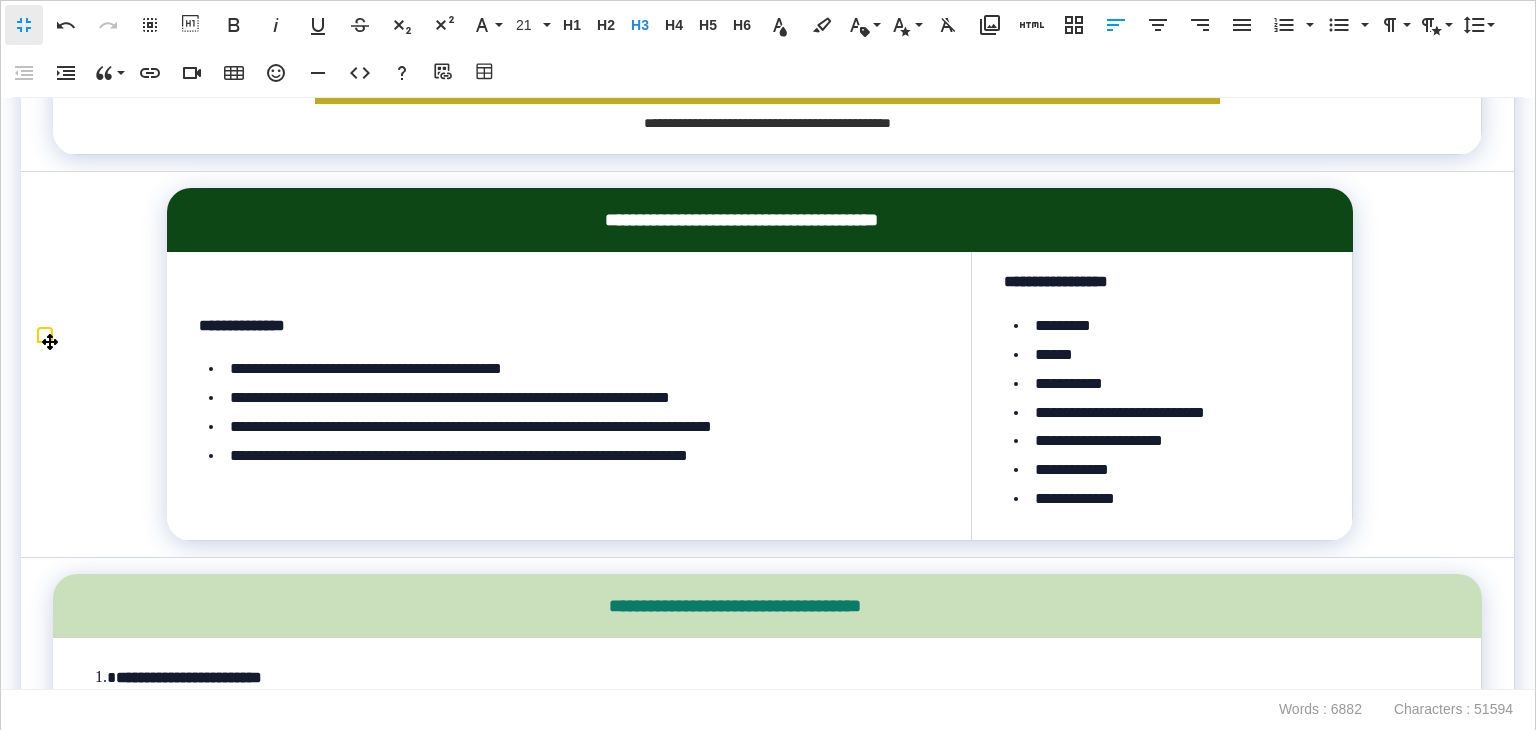 scroll, scrollTop: 20392, scrollLeft: 0, axis: vertical 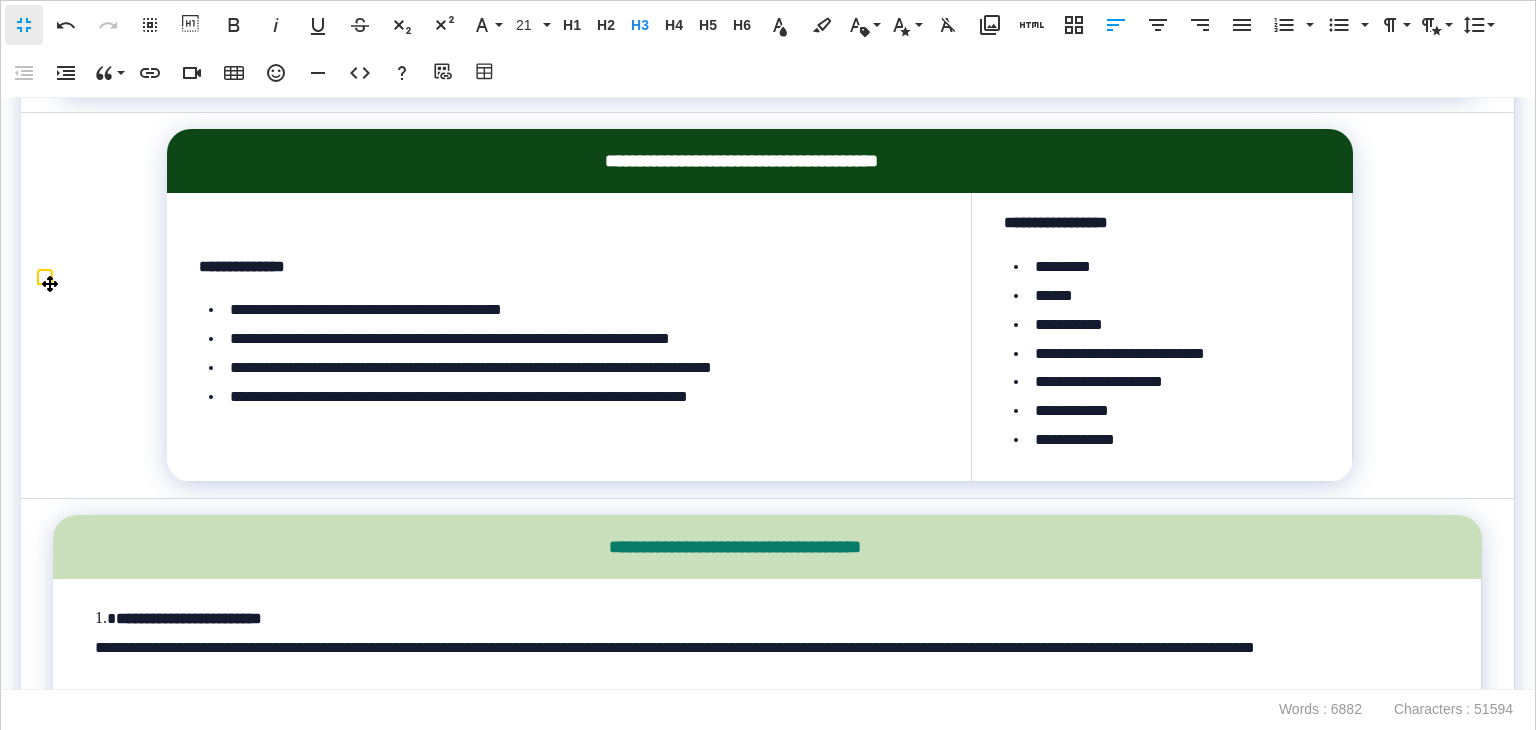 click on "**********" at bounding box center (767, -940) 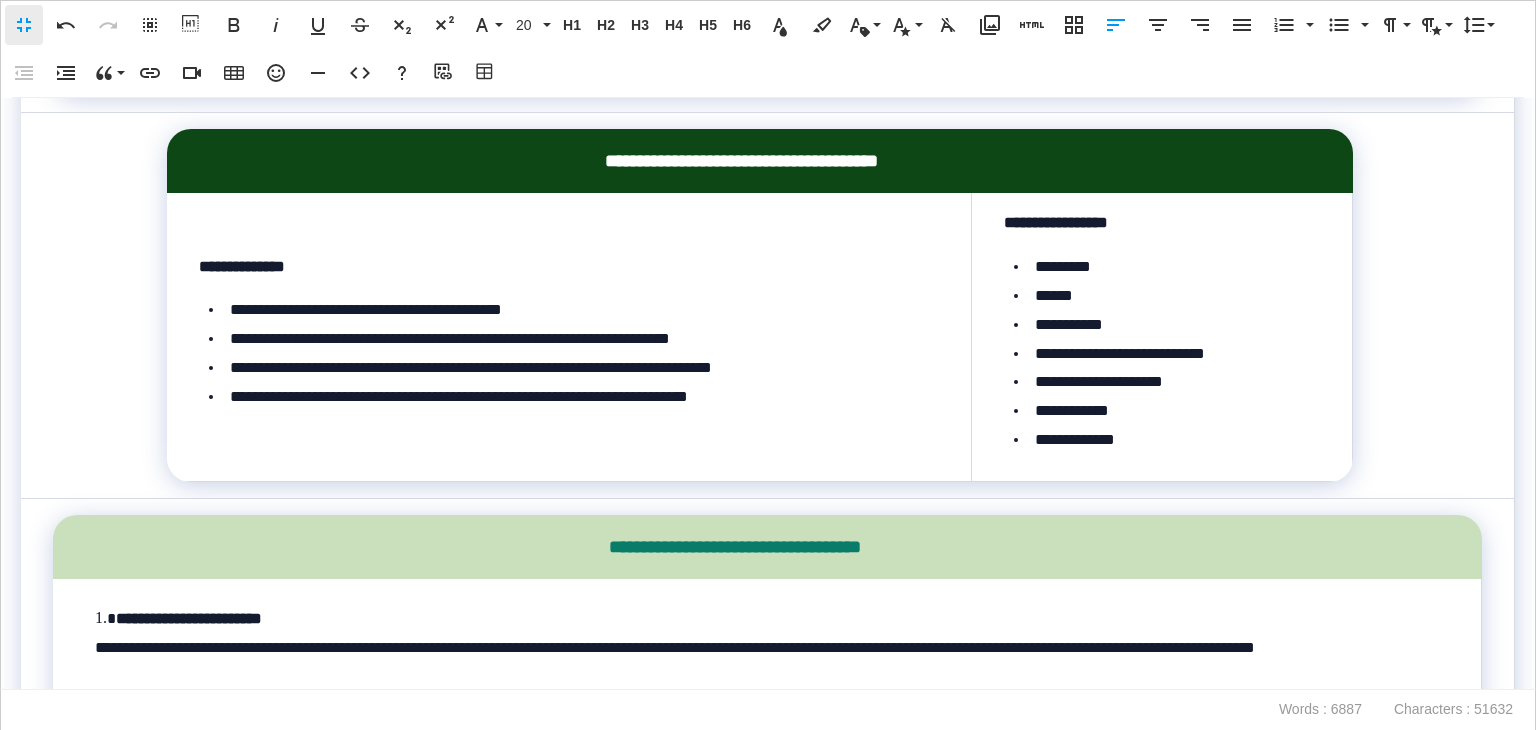 scroll, scrollTop: 8, scrollLeft: 8, axis: both 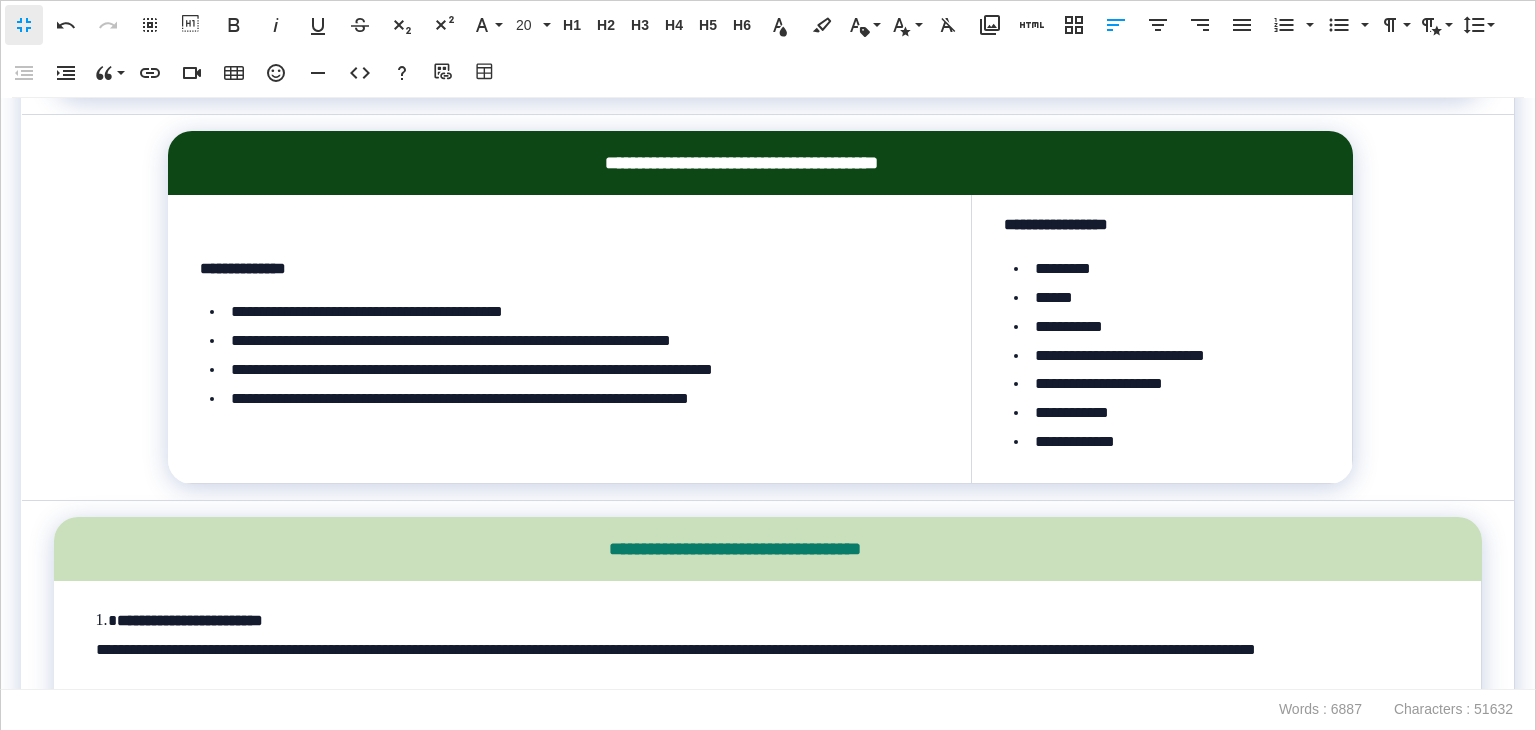 drag, startPoint x: 420, startPoint y: 320, endPoint x: 347, endPoint y: 325, distance: 73.171036 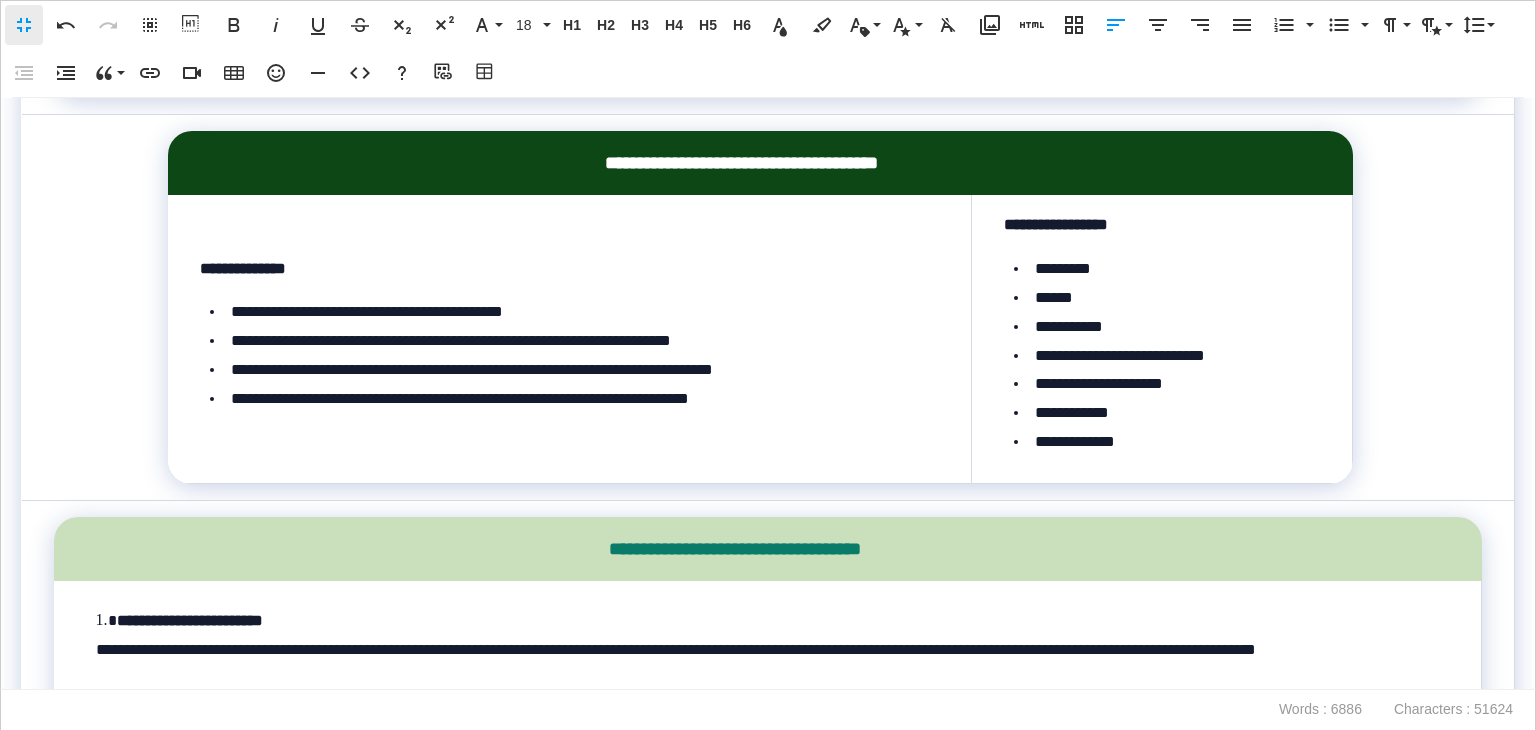 drag, startPoint x: 744, startPoint y: 321, endPoint x: 872, endPoint y: 329, distance: 128.24976 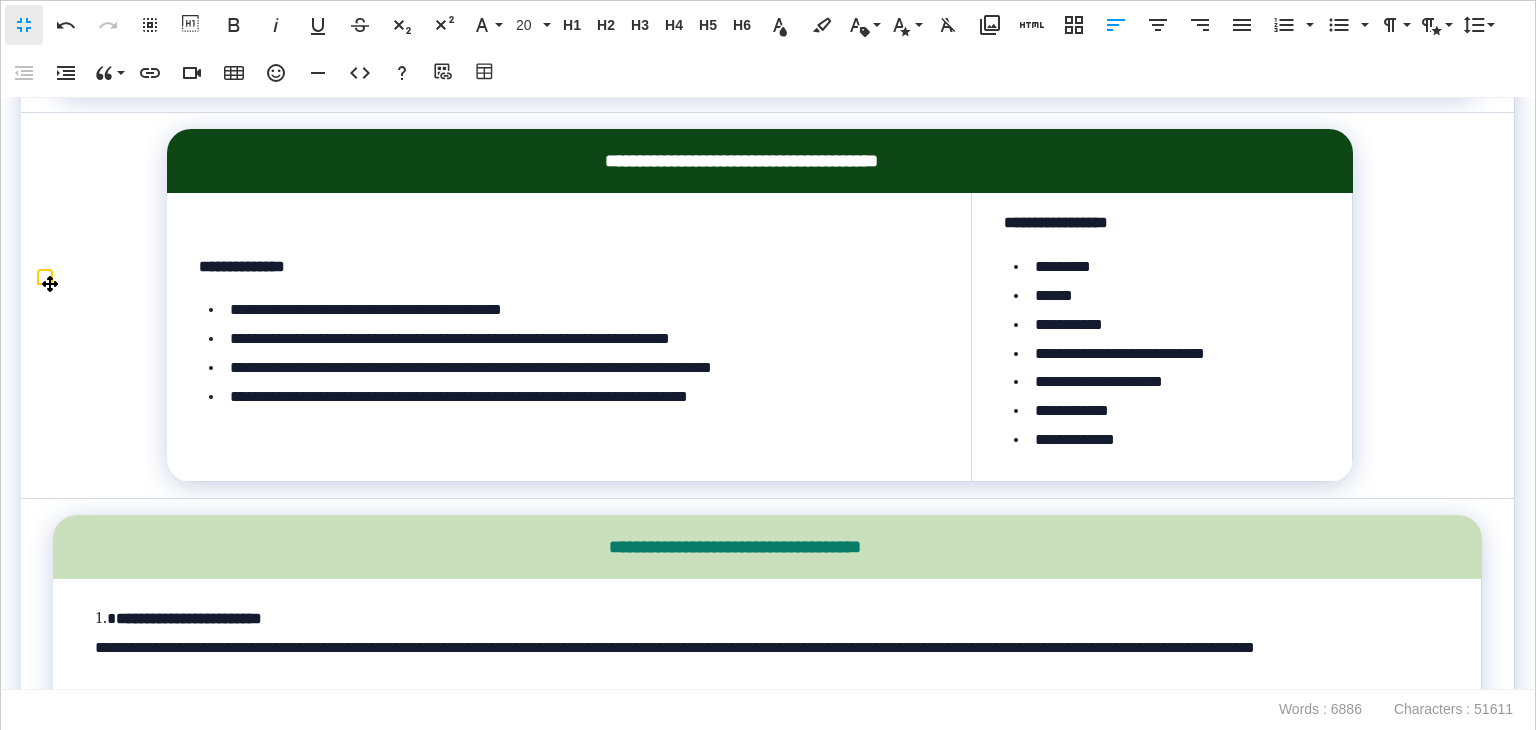 scroll, scrollTop: 20592, scrollLeft: 0, axis: vertical 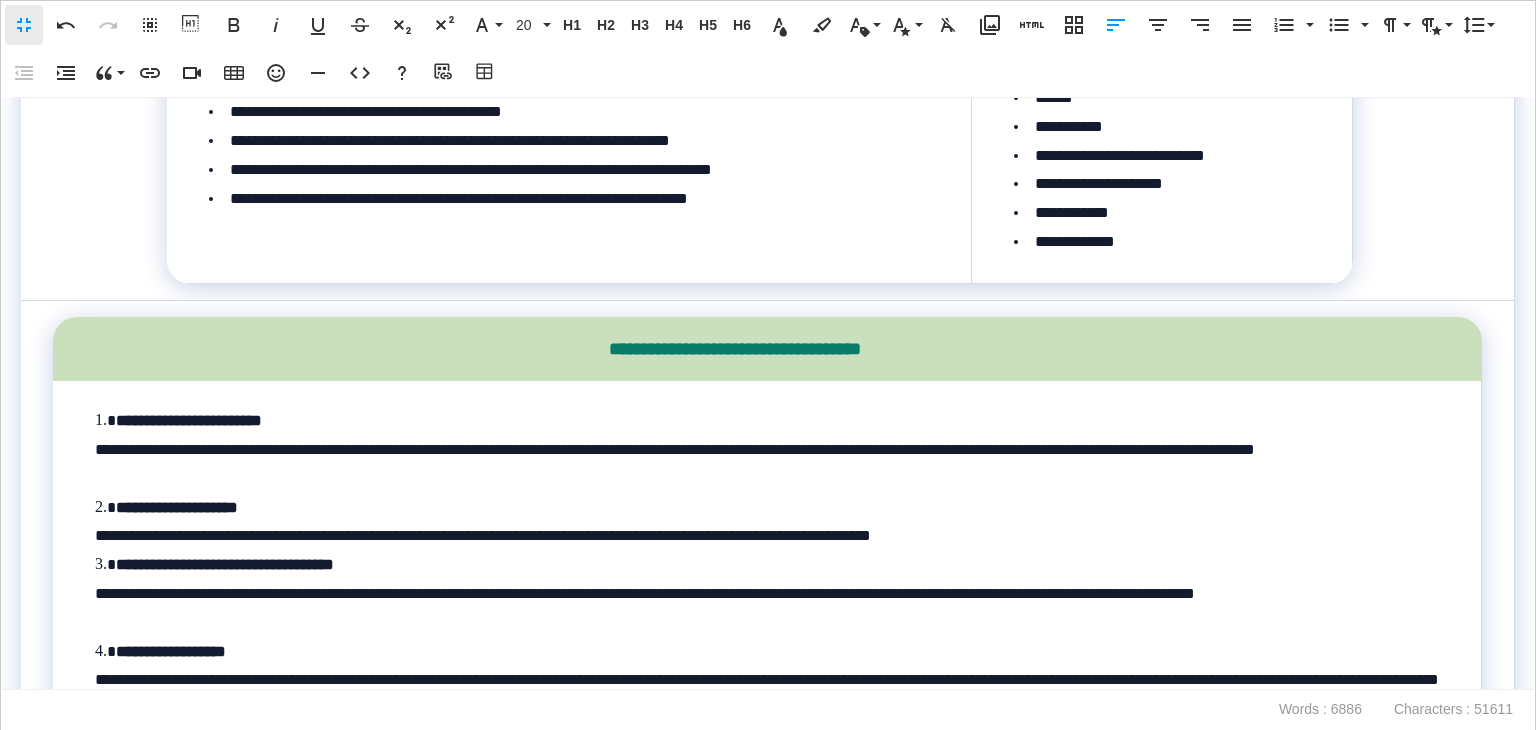 drag, startPoint x: 708, startPoint y: 222, endPoint x: 902, endPoint y: 227, distance: 194.06442 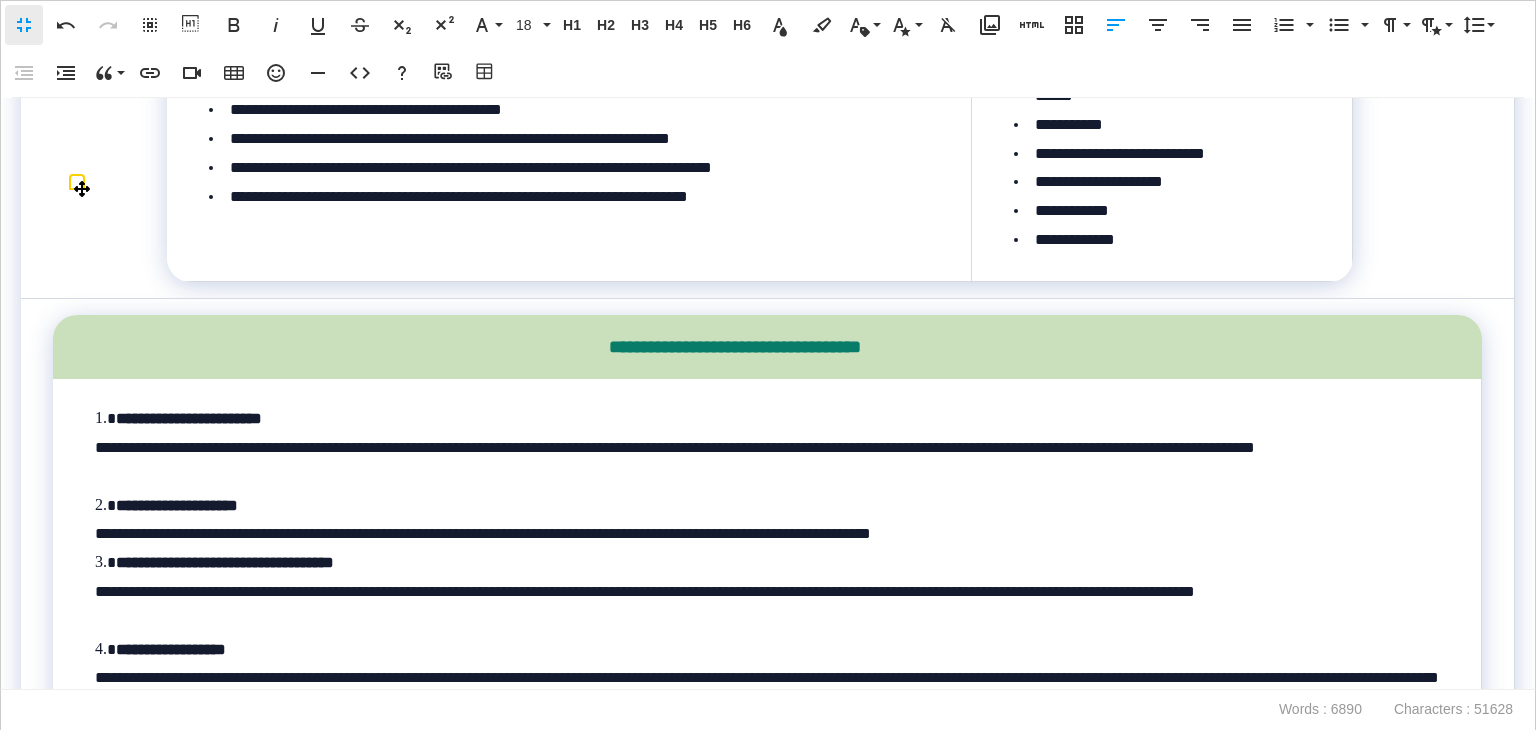 scroll, scrollTop: 8, scrollLeft: 8, axis: both 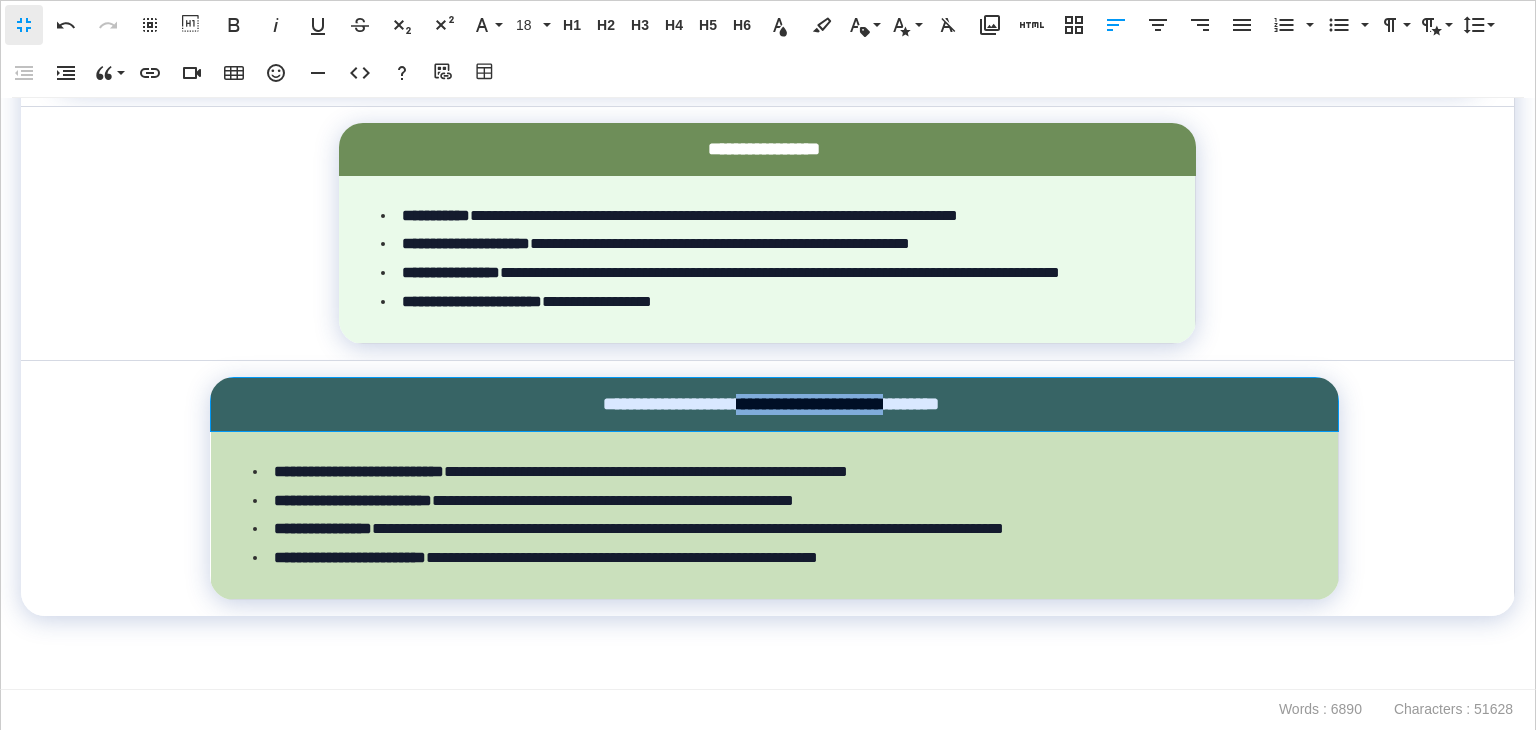 drag, startPoint x: 720, startPoint y: 405, endPoint x: 900, endPoint y: 415, distance: 180.27756 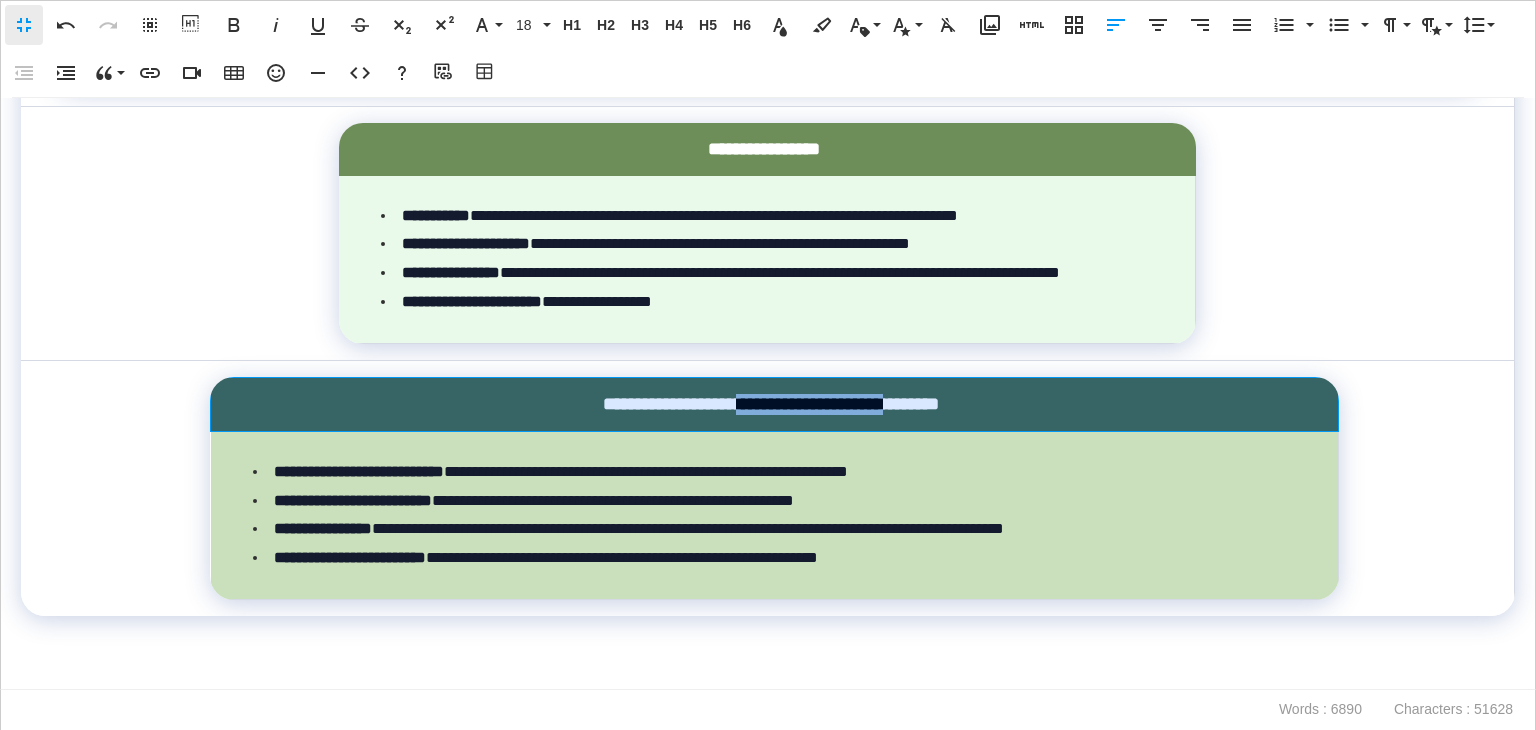 click on "**********" at bounding box center (771, 404) 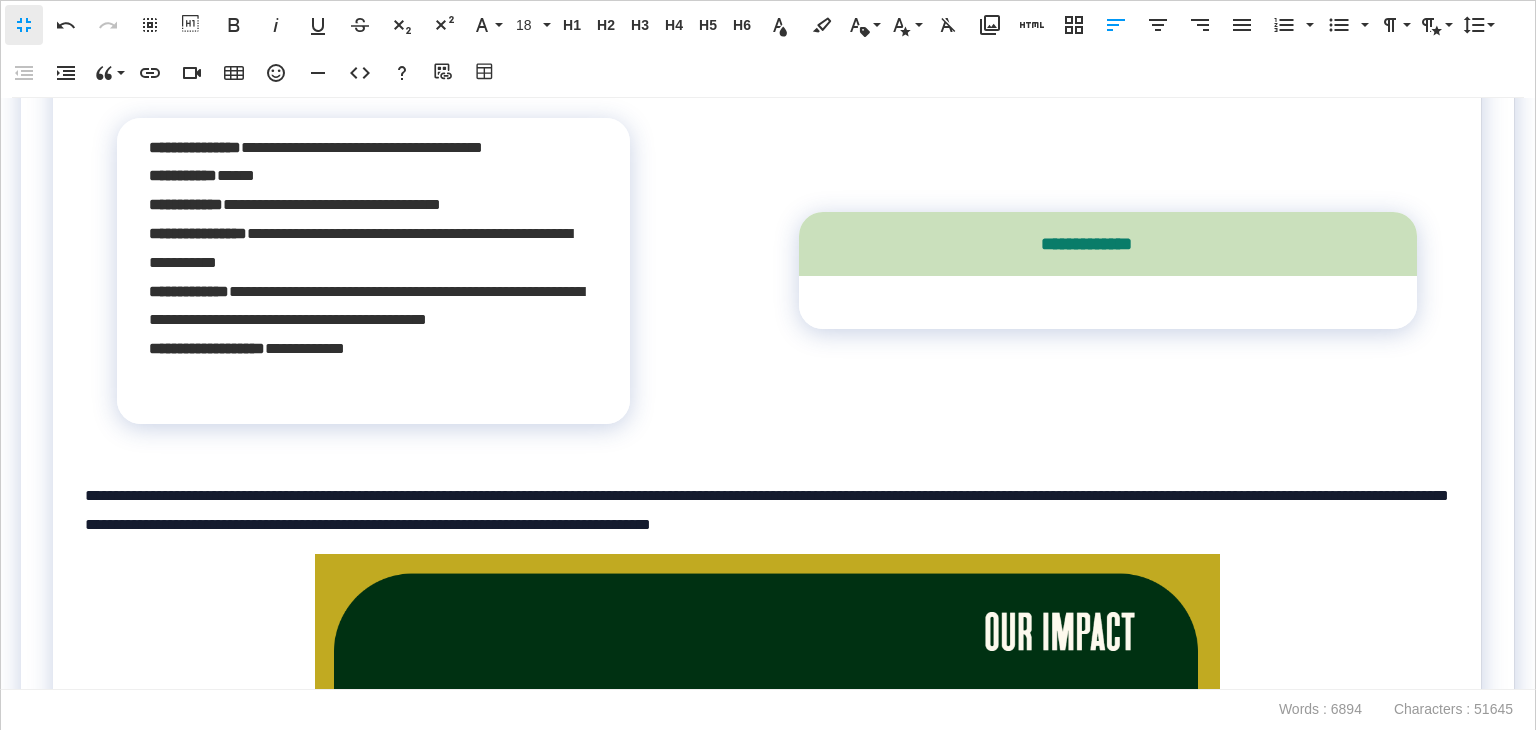 scroll, scrollTop: 19492, scrollLeft: 0, axis: vertical 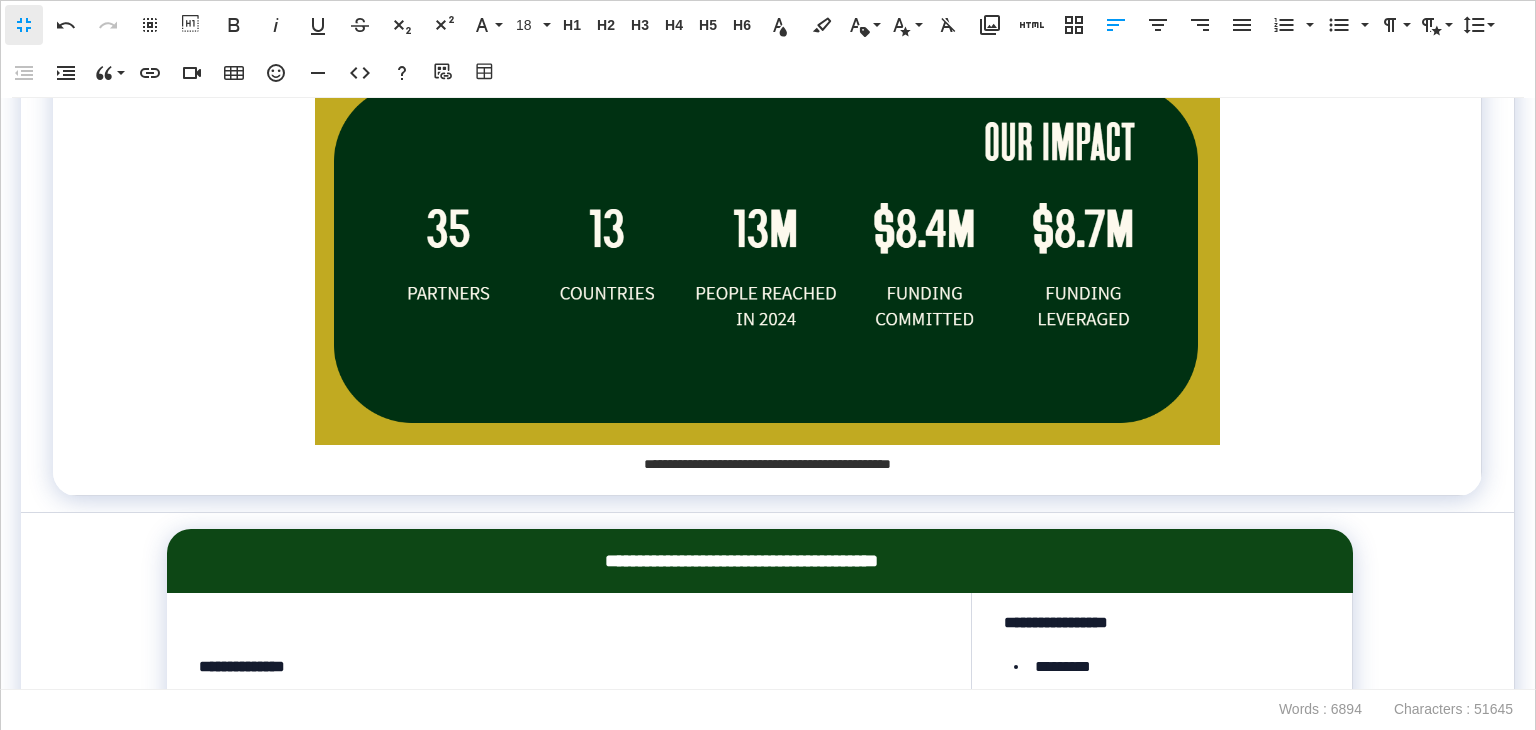 drag, startPoint x: 549, startPoint y: 442, endPoint x: 3, endPoint y: 149, distance: 619.6491 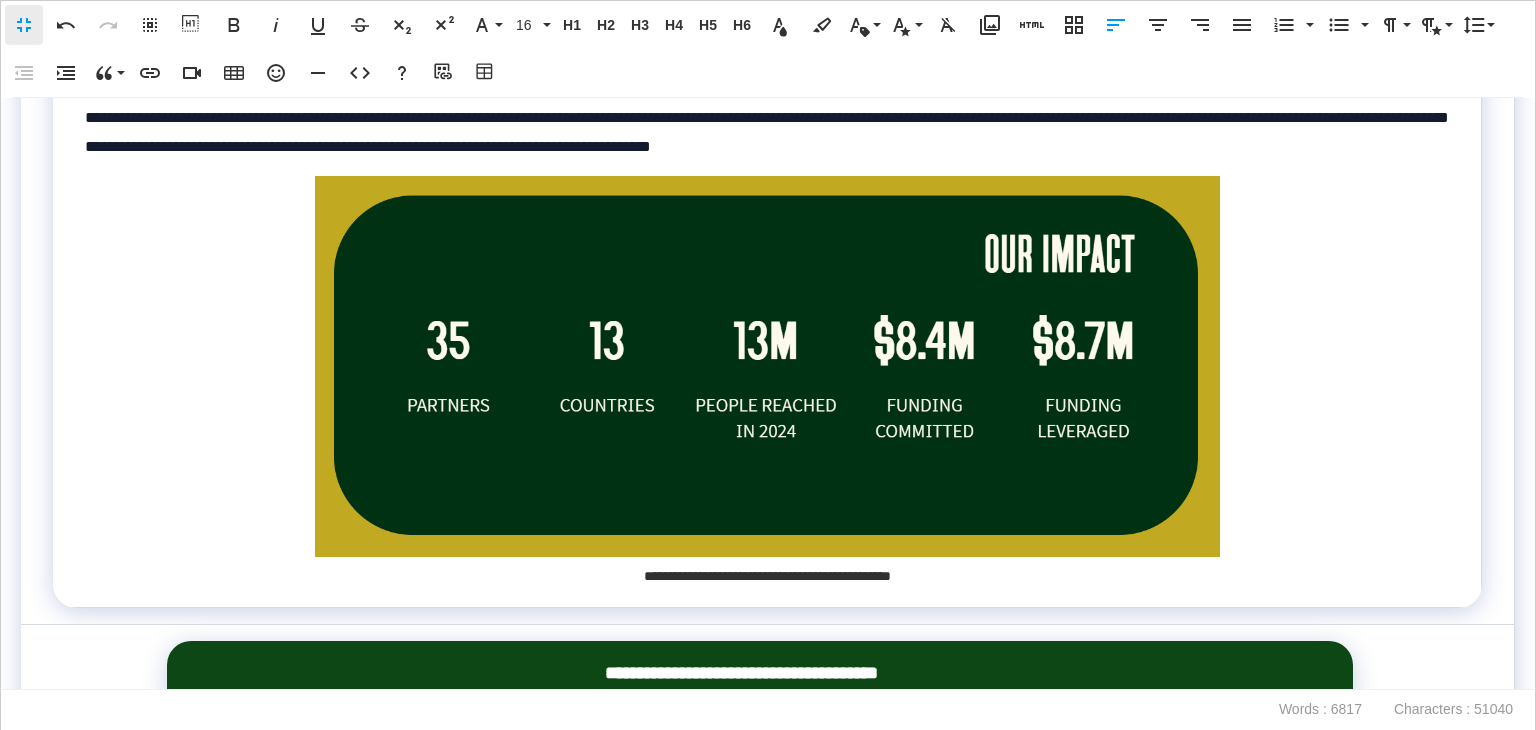 scroll, scrollTop: 20092, scrollLeft: 0, axis: vertical 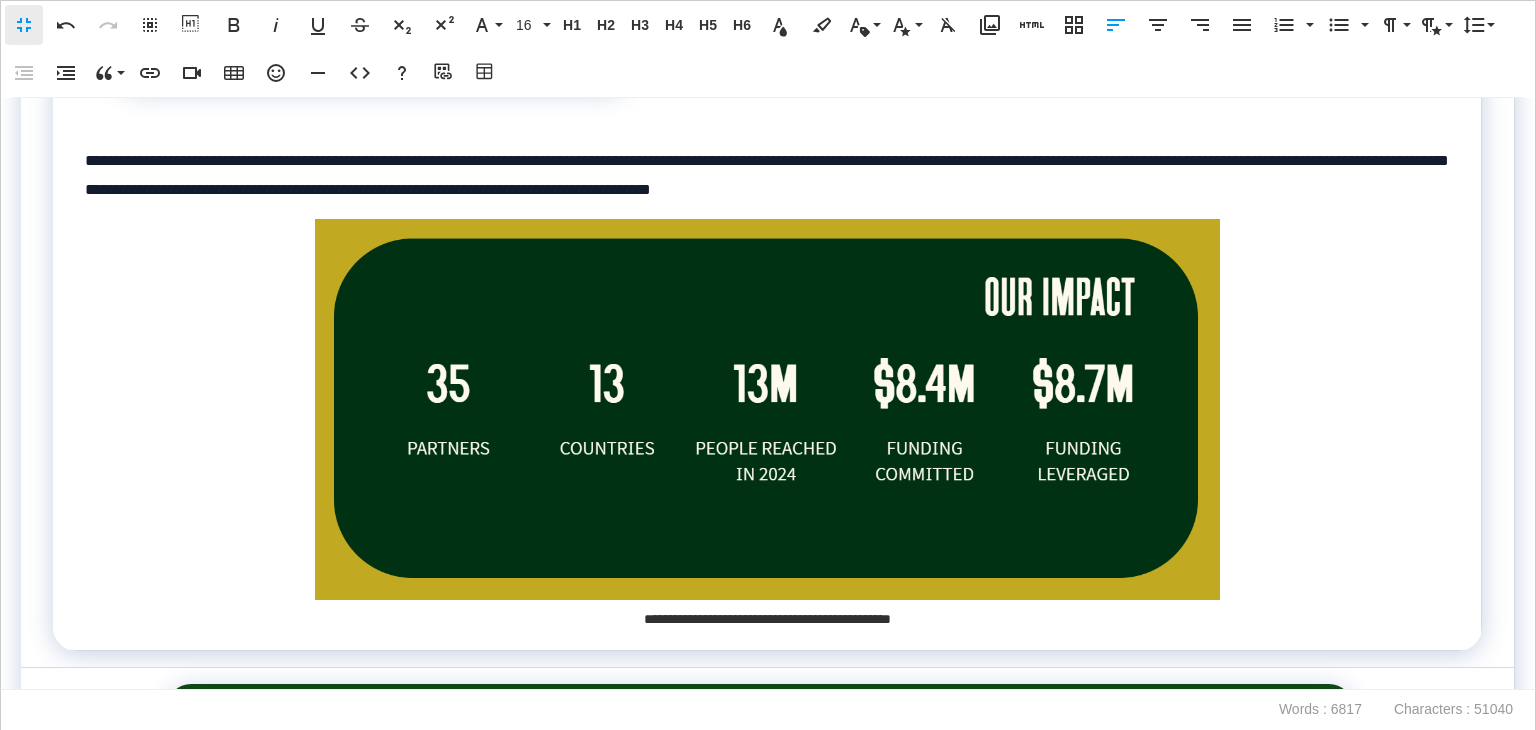 drag, startPoint x: 739, startPoint y: 467, endPoint x: 691, endPoint y: 338, distance: 137.64084 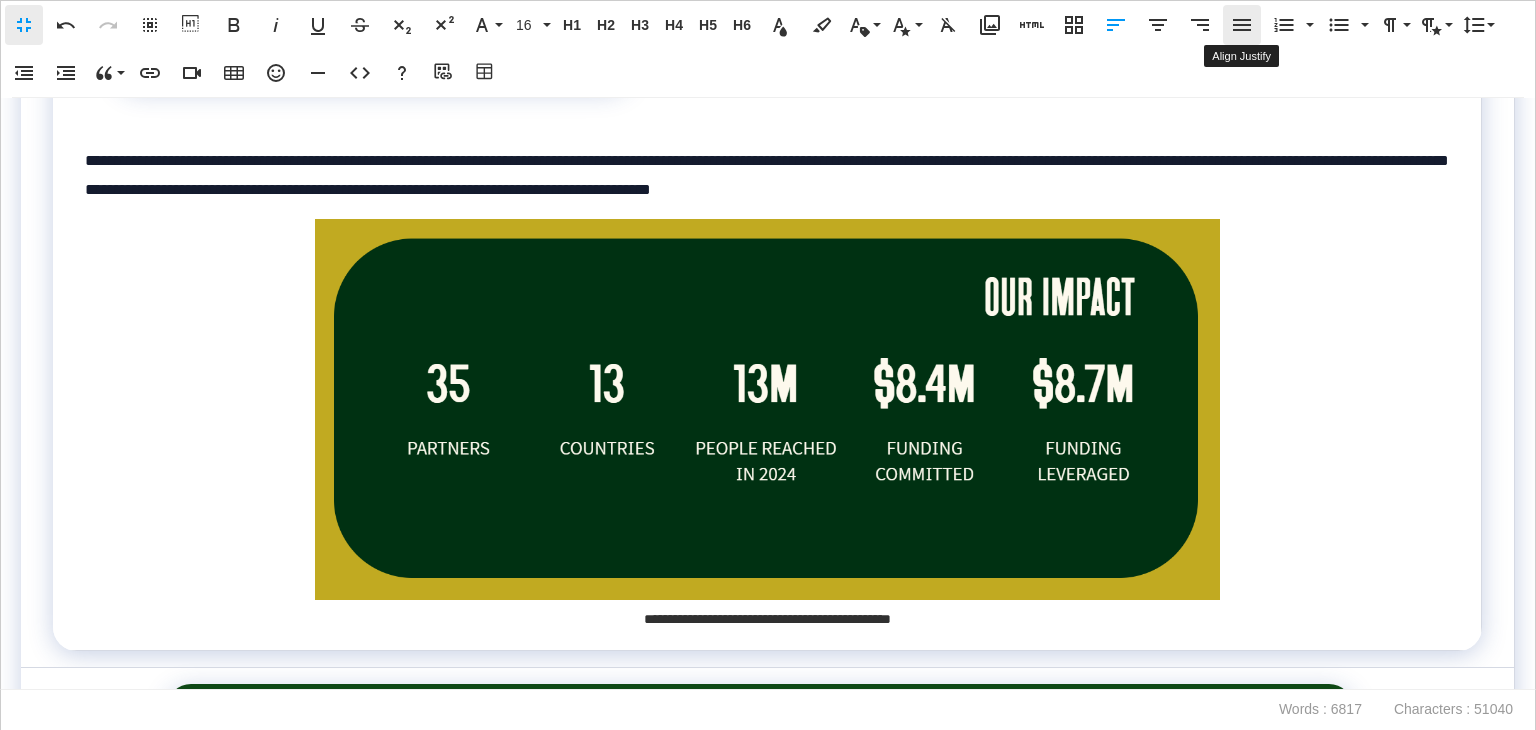 click 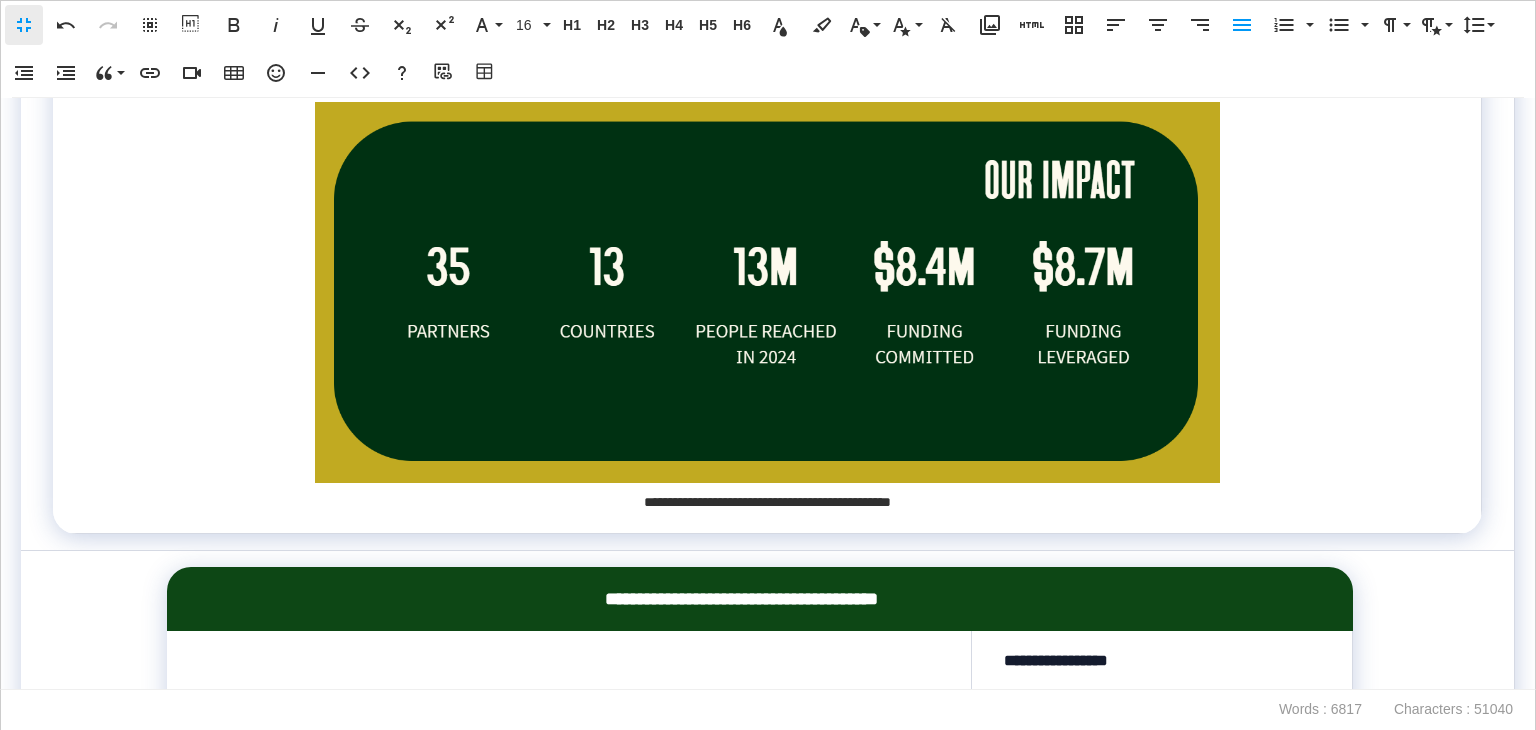 scroll, scrollTop: 19992, scrollLeft: 0, axis: vertical 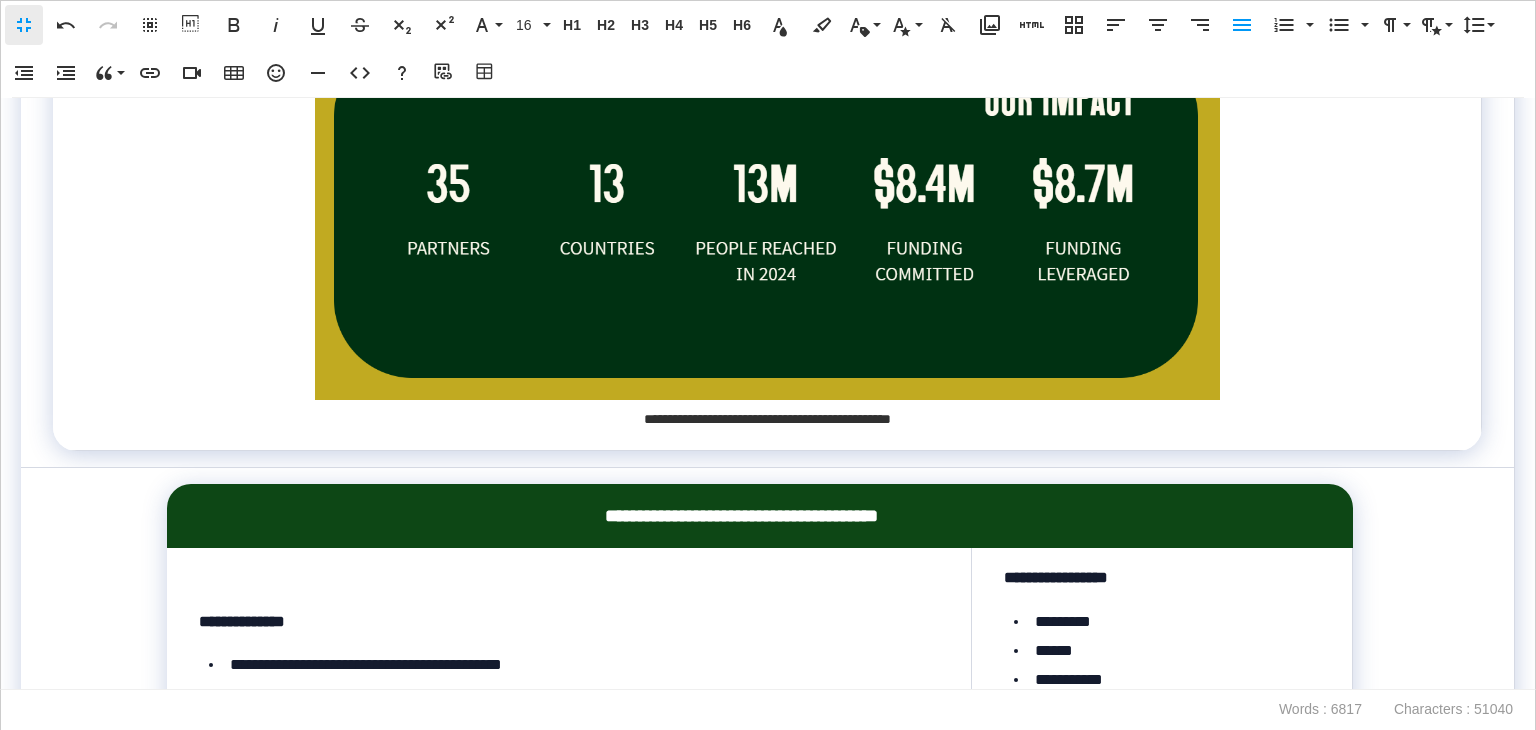 click on "**********" at bounding box center [776, -835] 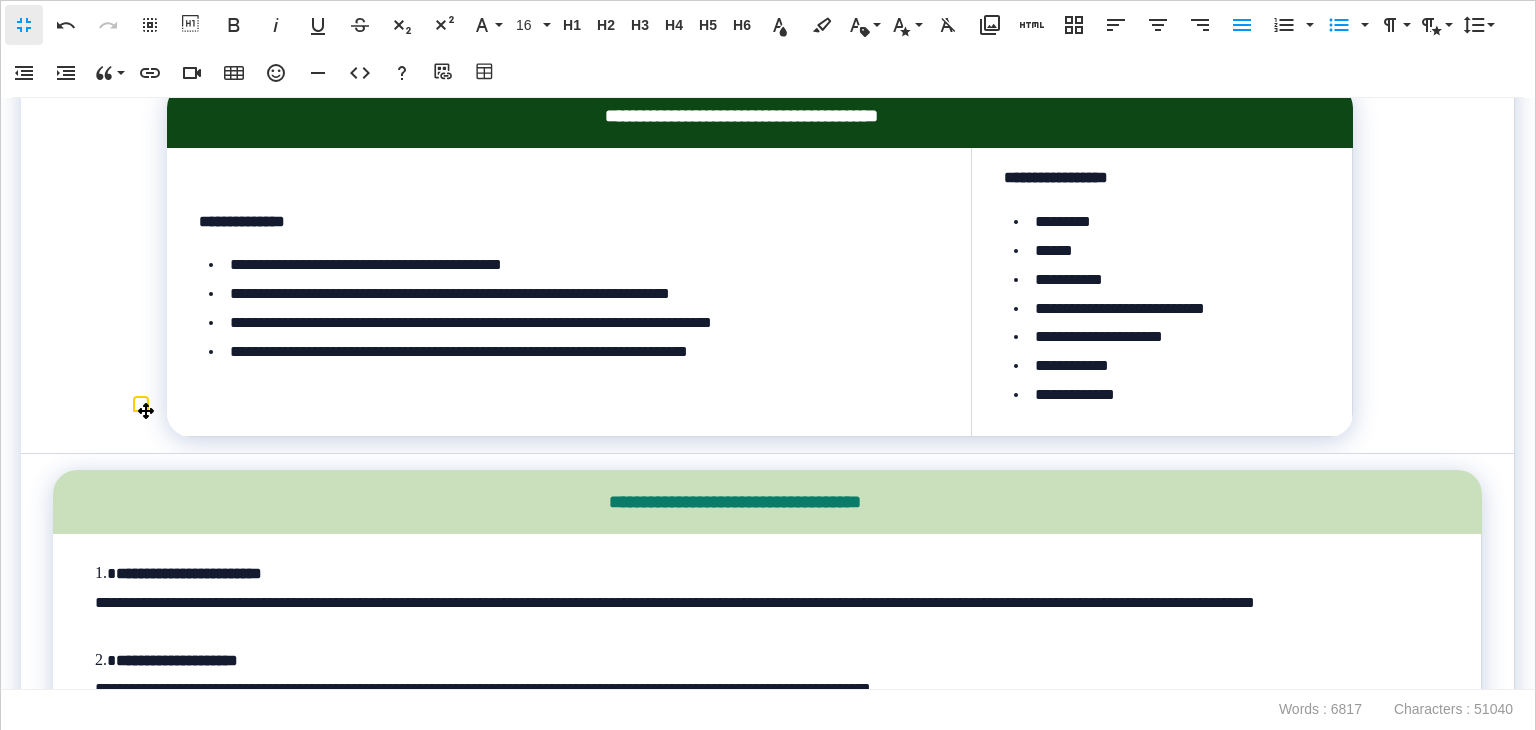 scroll, scrollTop: 20492, scrollLeft: 0, axis: vertical 